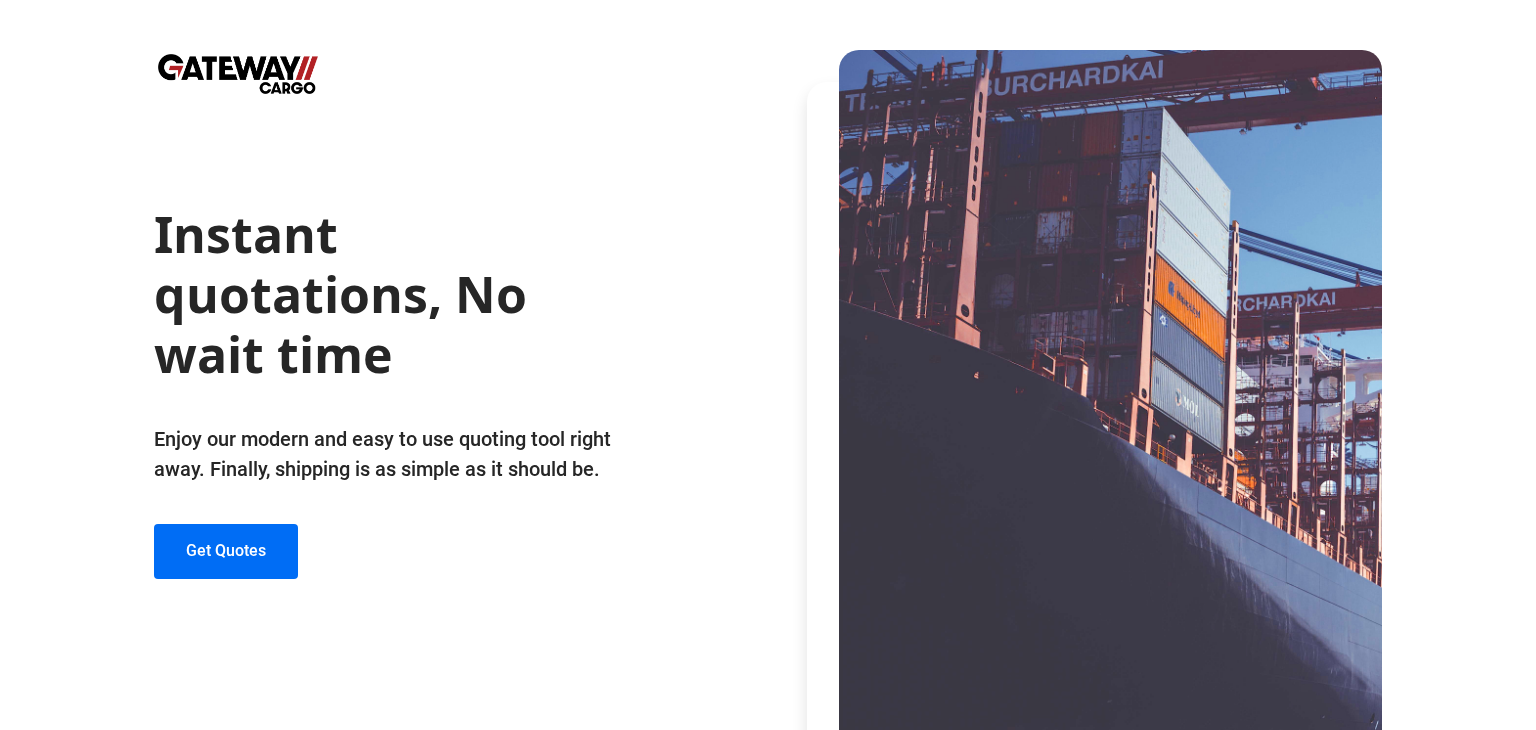 scroll, scrollTop: 0, scrollLeft: 0, axis: both 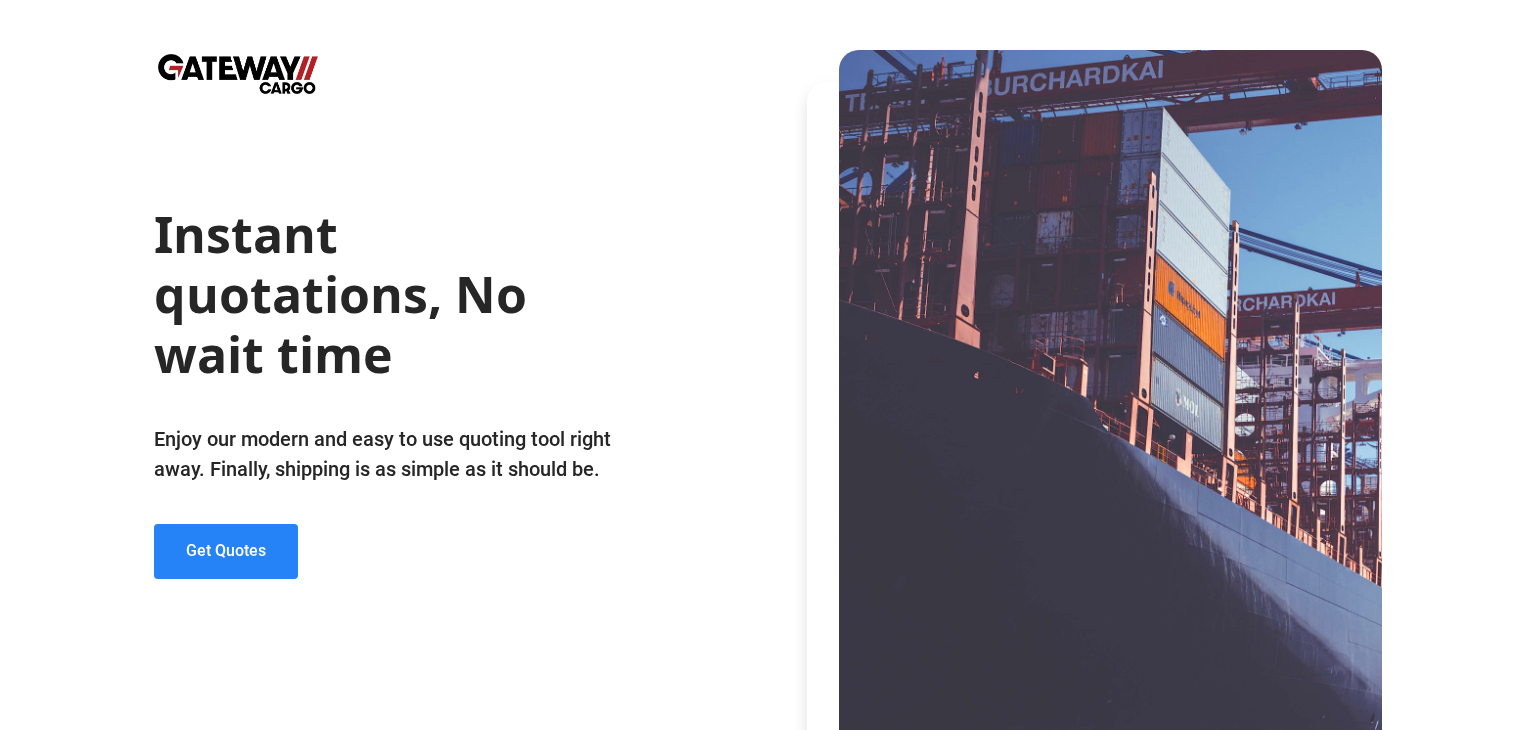 click on "Get Quotes" at bounding box center [226, 550] 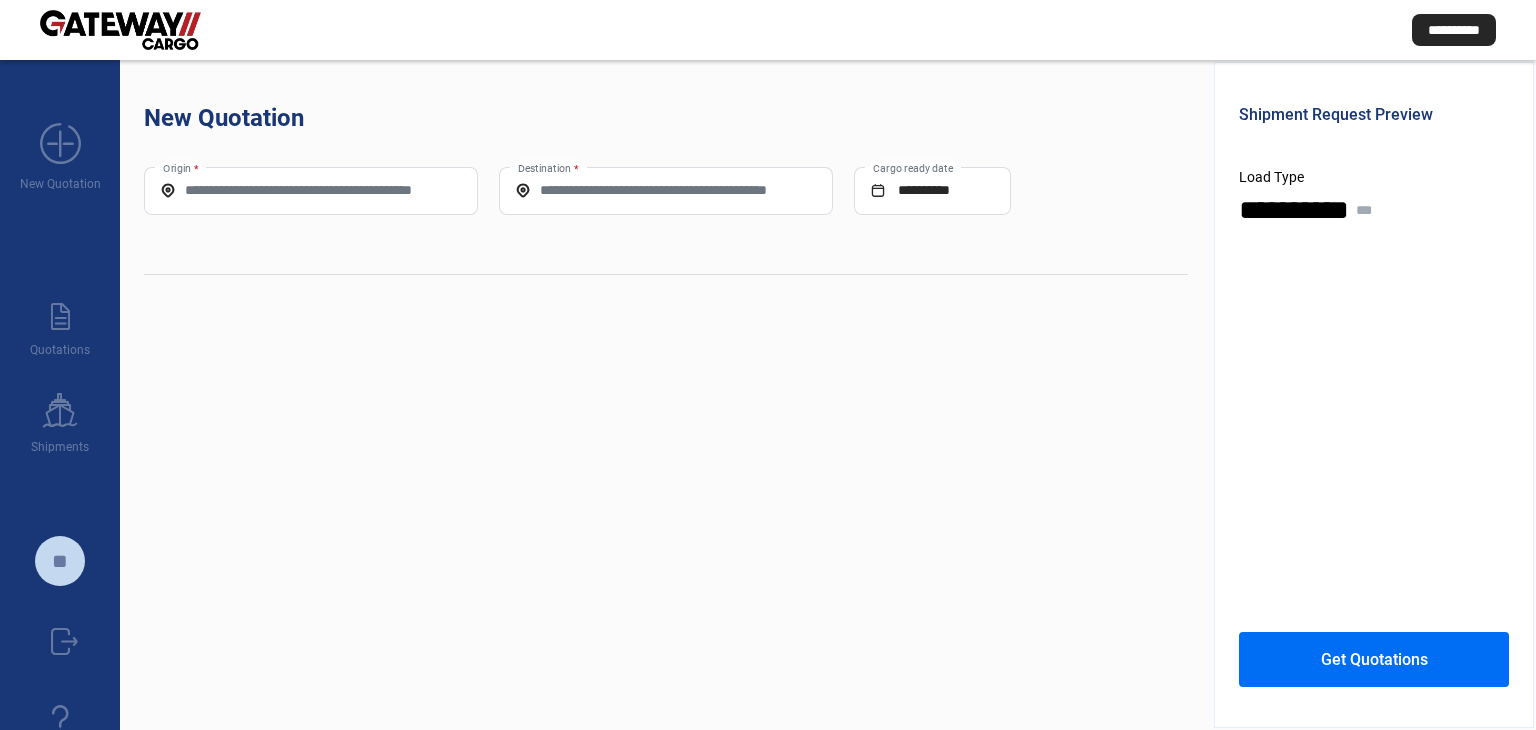 click on "Origin *" at bounding box center (311, 190) 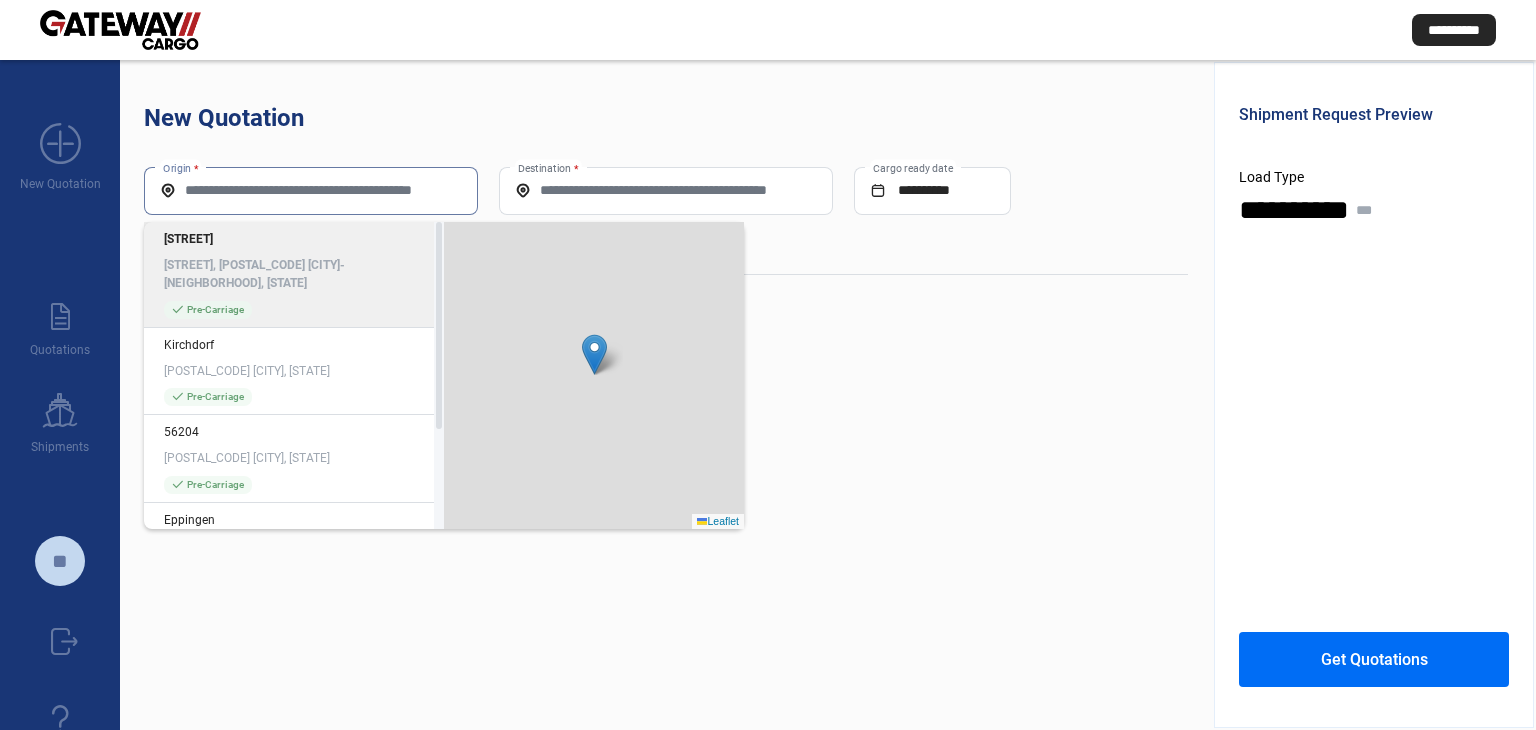 paste on "*****" 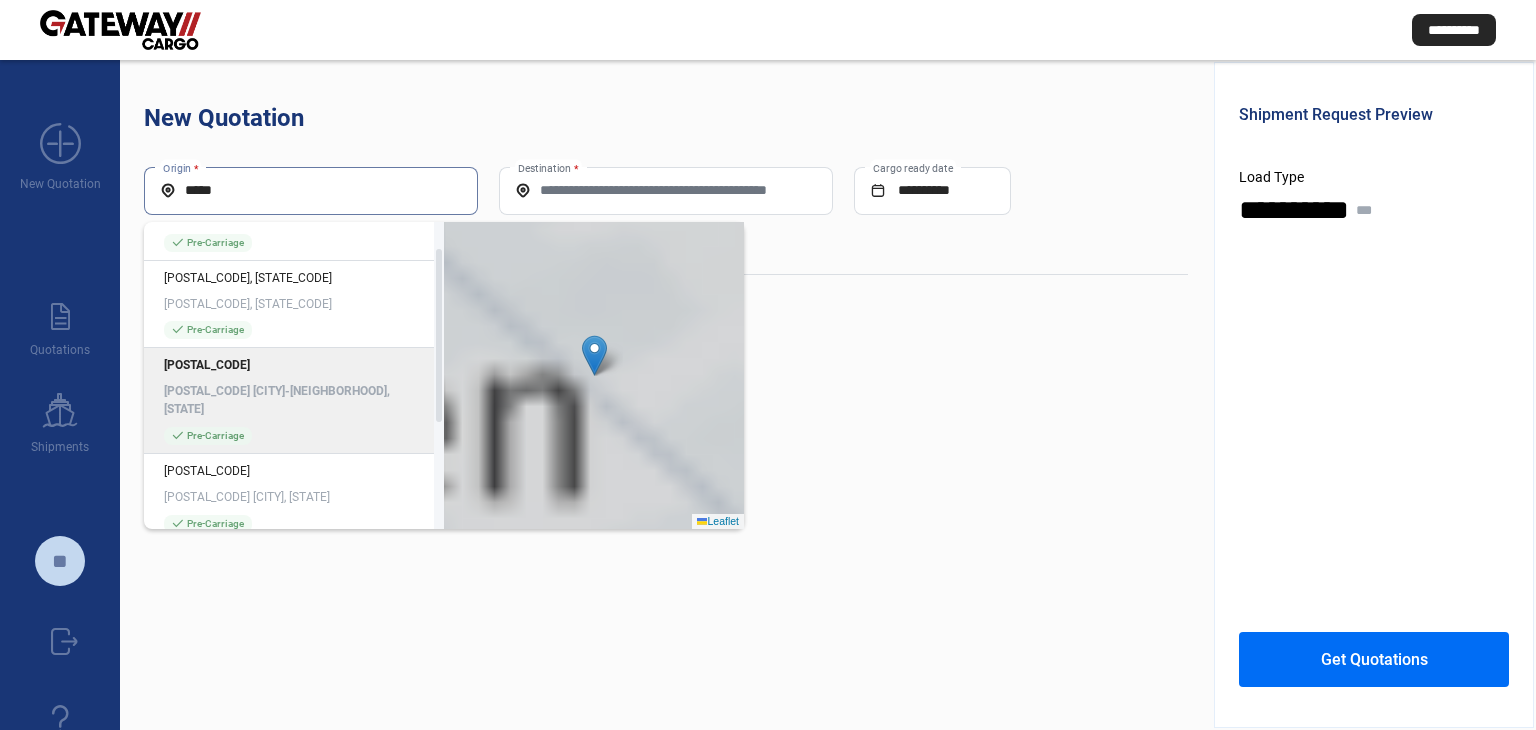 scroll, scrollTop: 74, scrollLeft: 0, axis: vertical 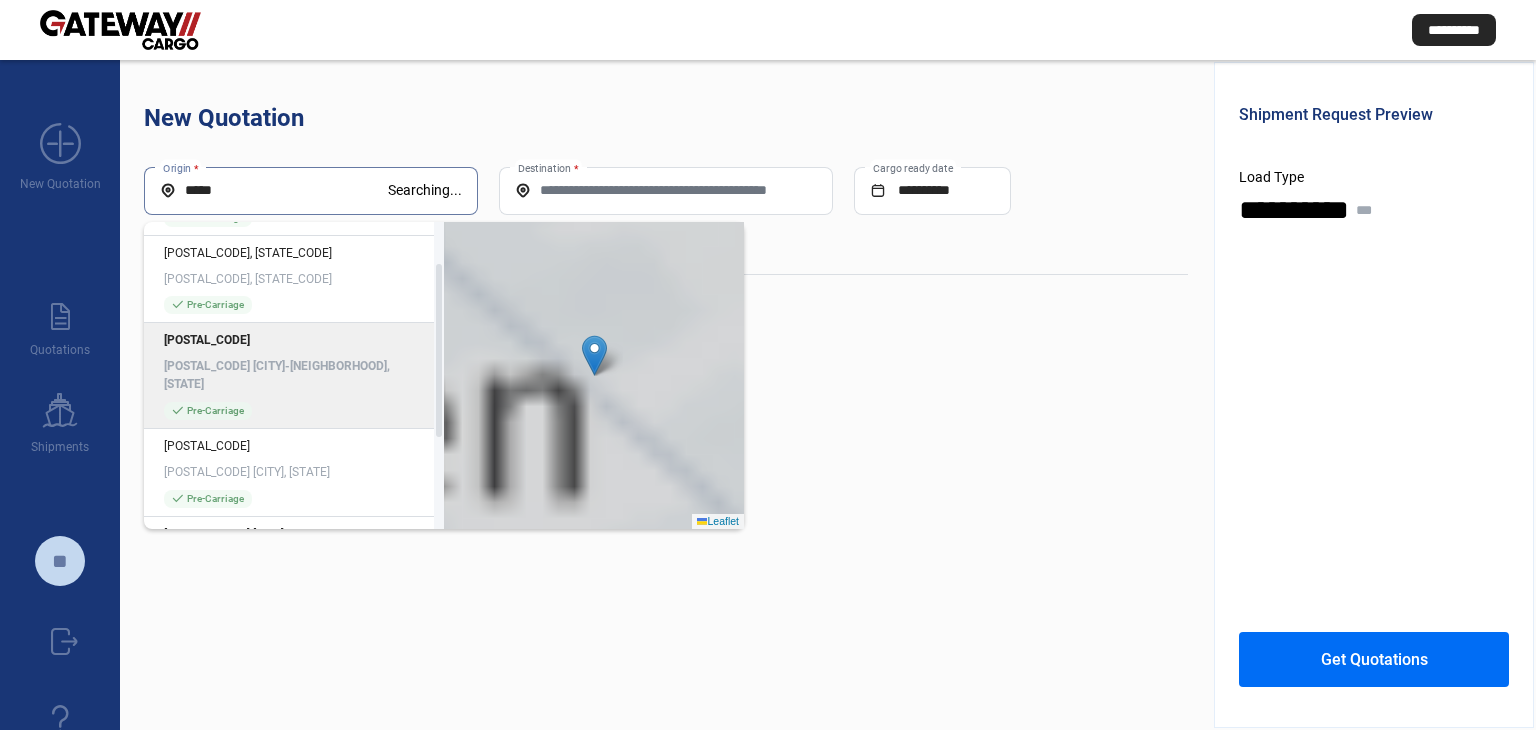 type on "*****" 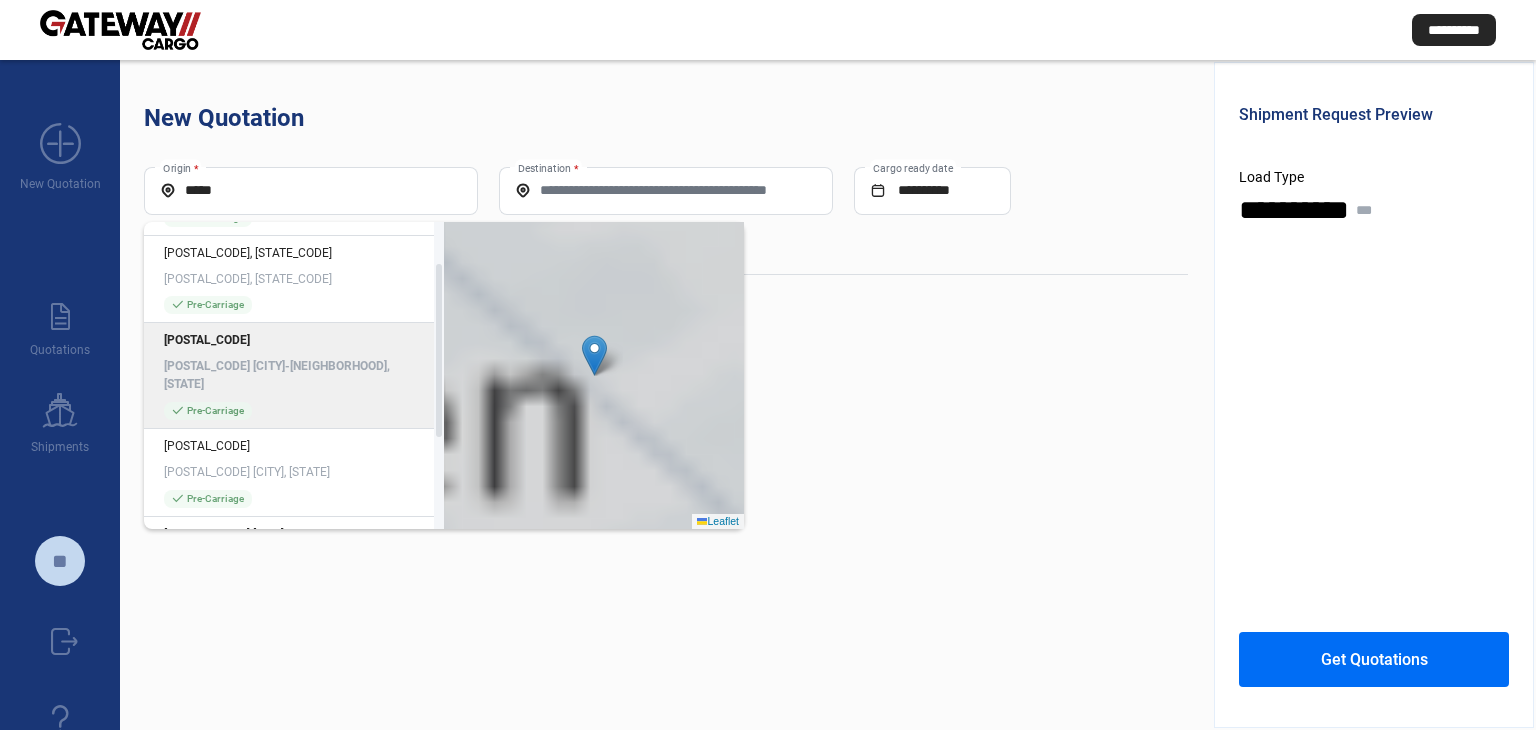 click on "[POSTAL_CODE] [CITY]-[NEIGHBORHOOD], [STATE]" at bounding box center (294, 375) 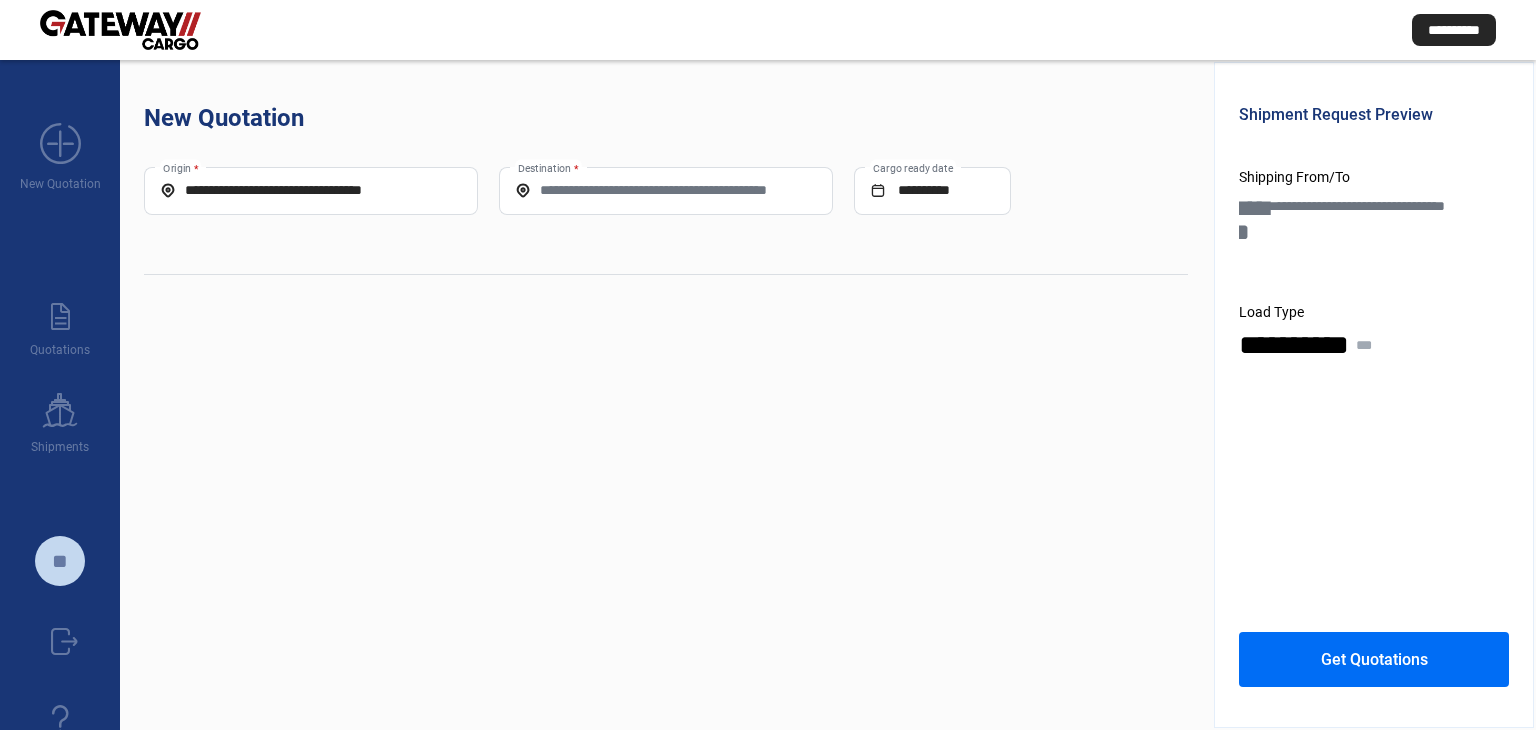 click on "Destination *" at bounding box center [666, 190] 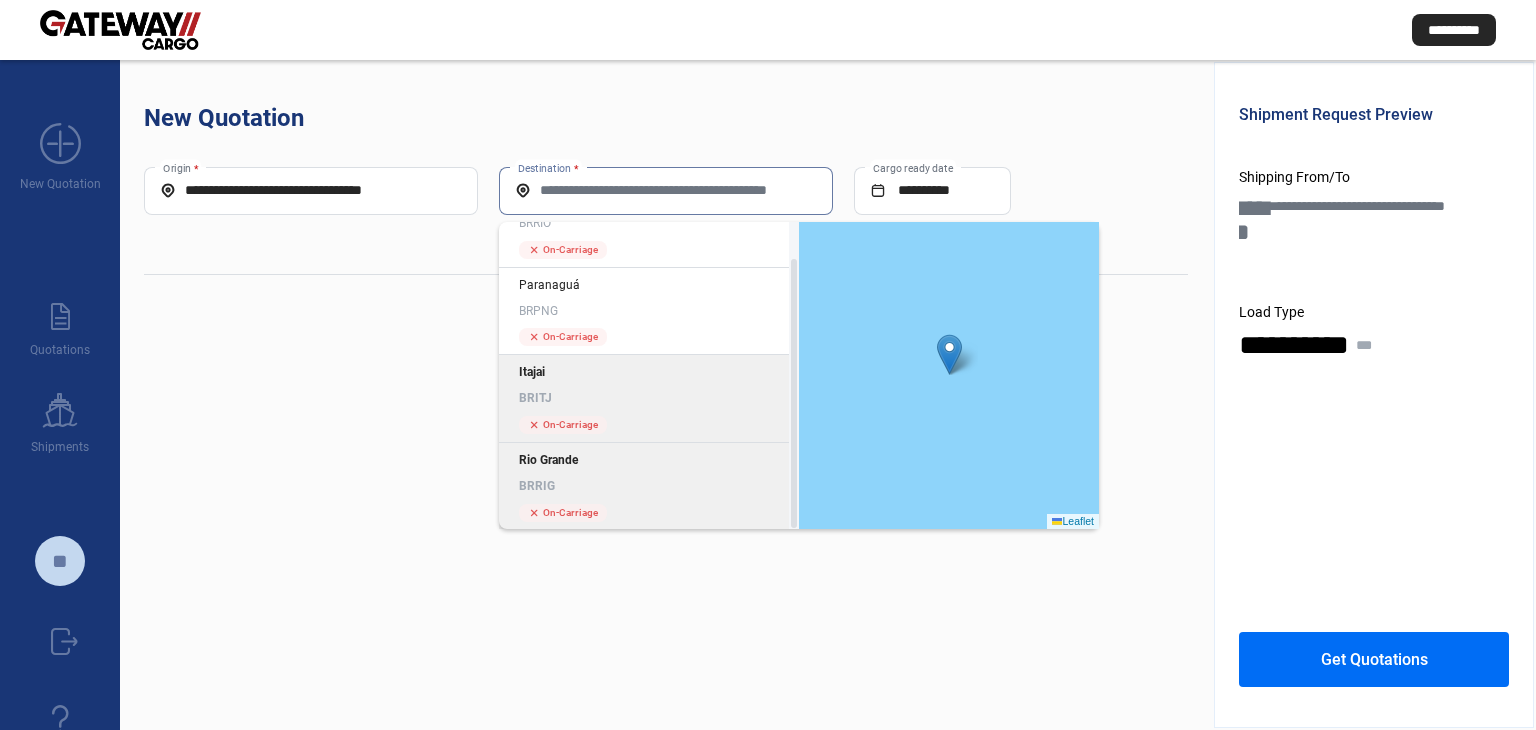 scroll, scrollTop: 0, scrollLeft: 0, axis: both 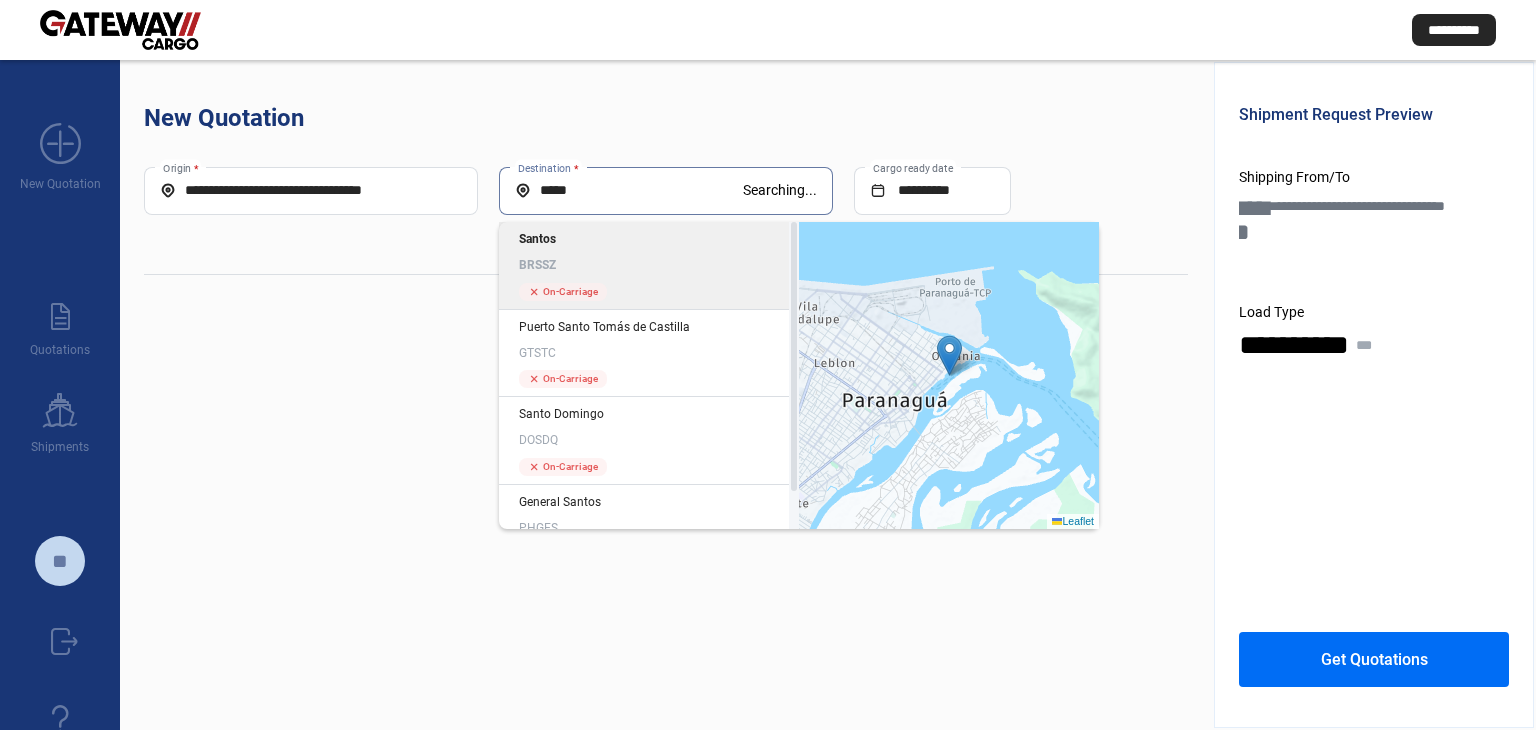 type on "*****" 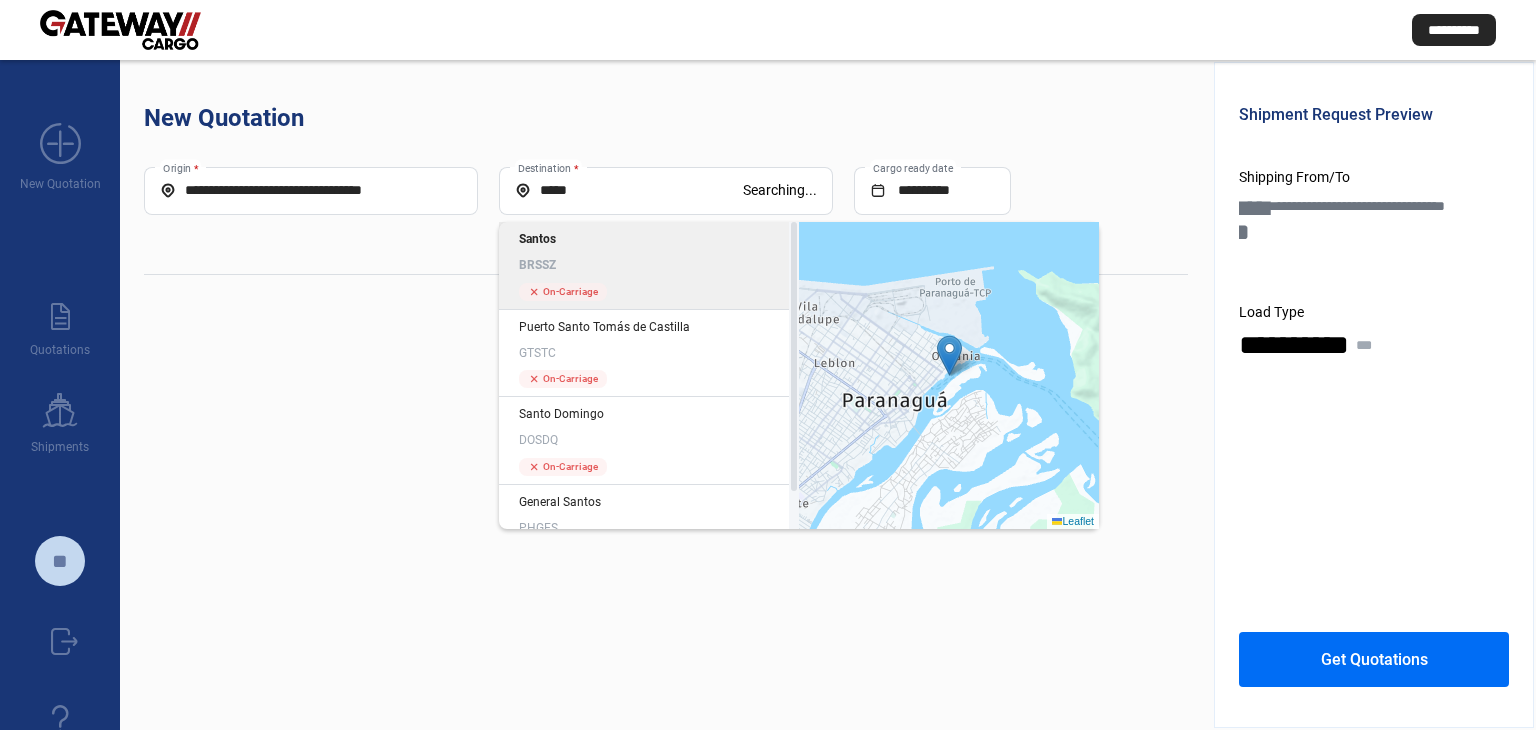 click on "BRSSZ" at bounding box center [649, 265] 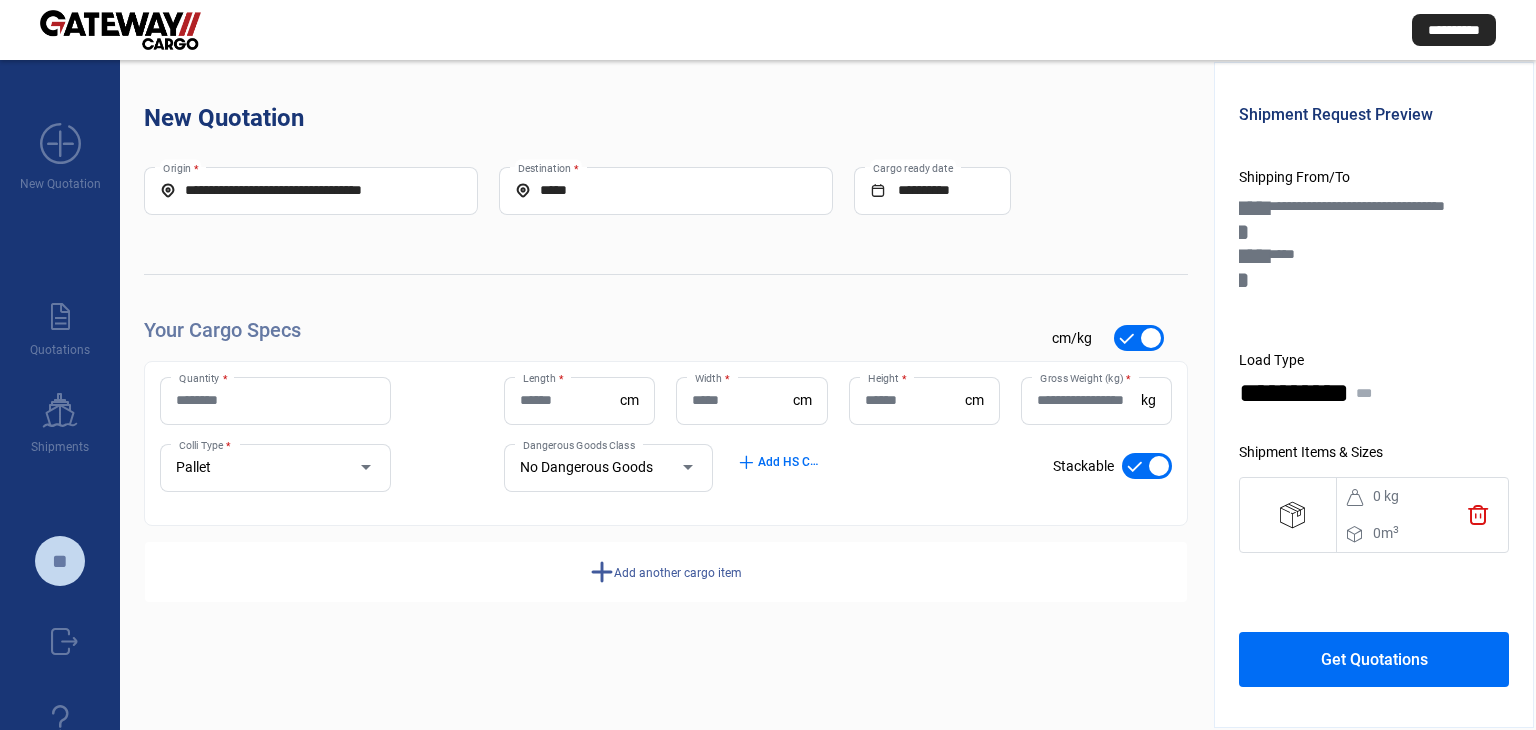 click on "Quantity *" at bounding box center [275, 400] 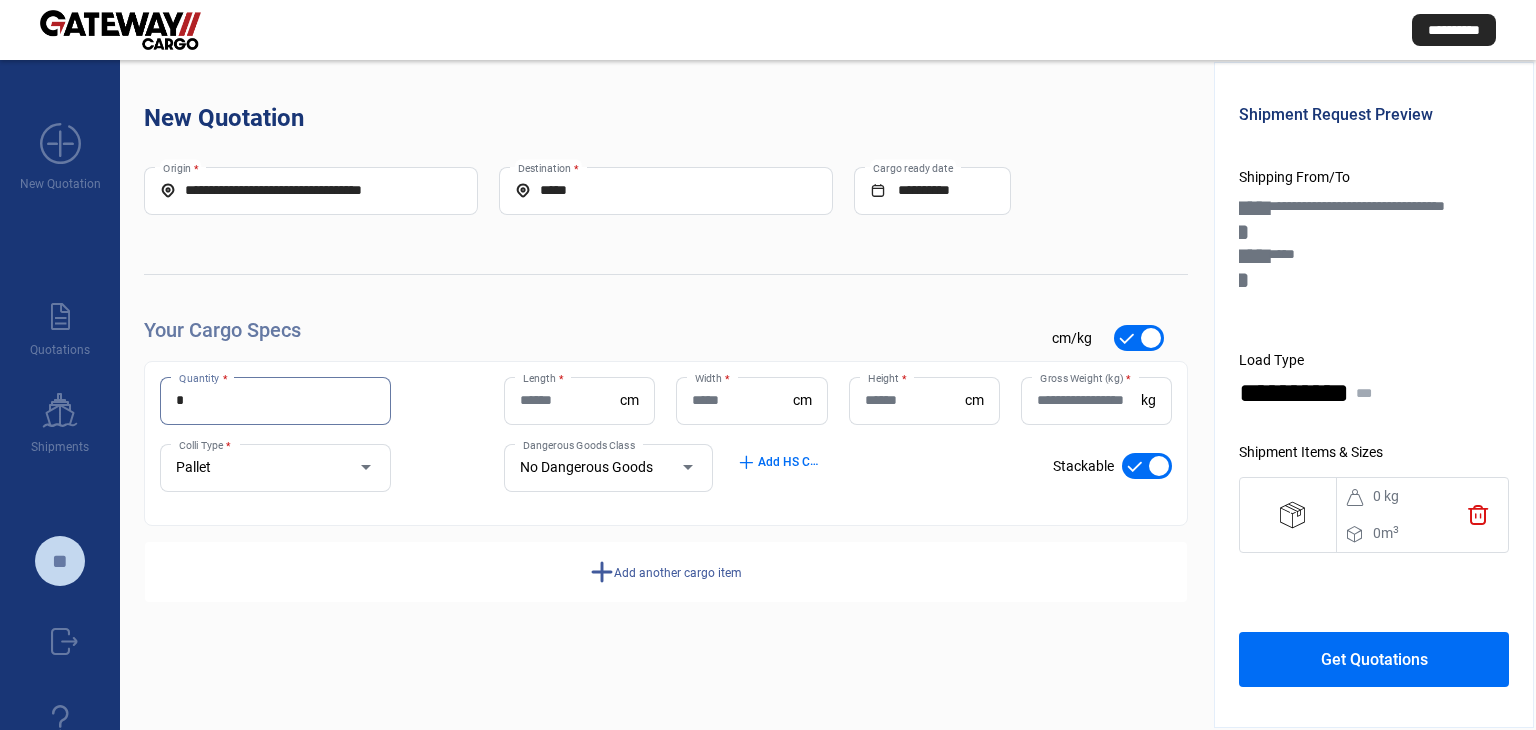 type on "*" 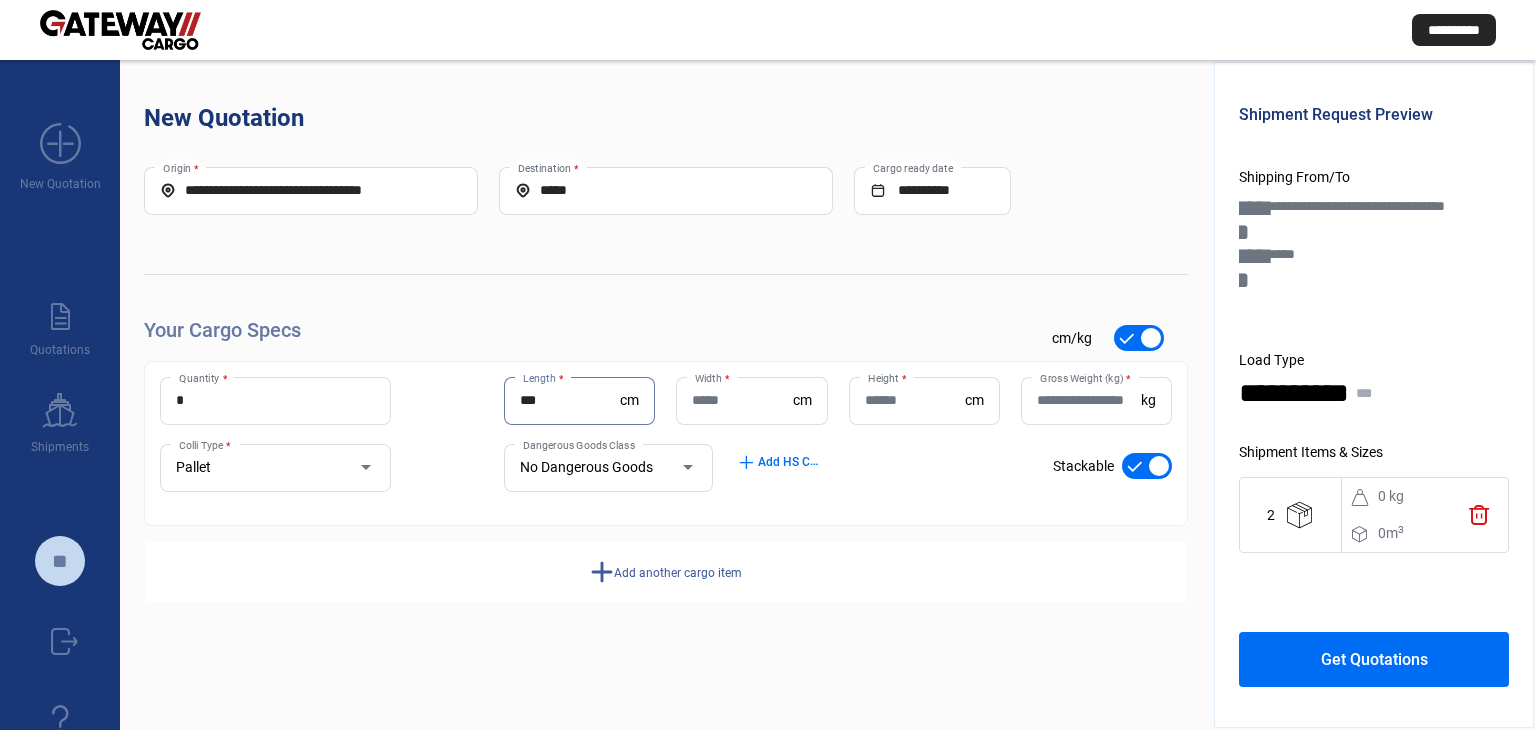 type on "***" 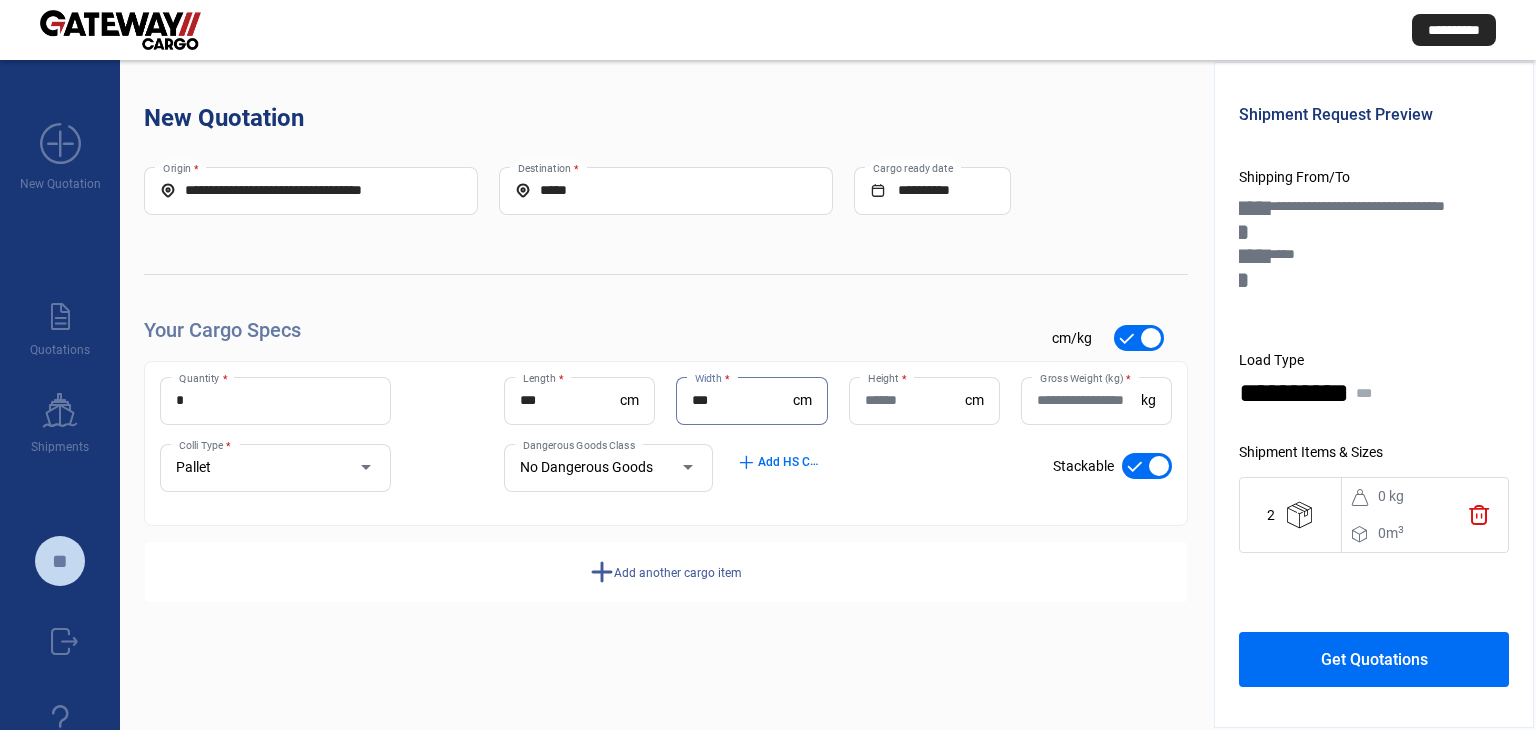 type on "***" 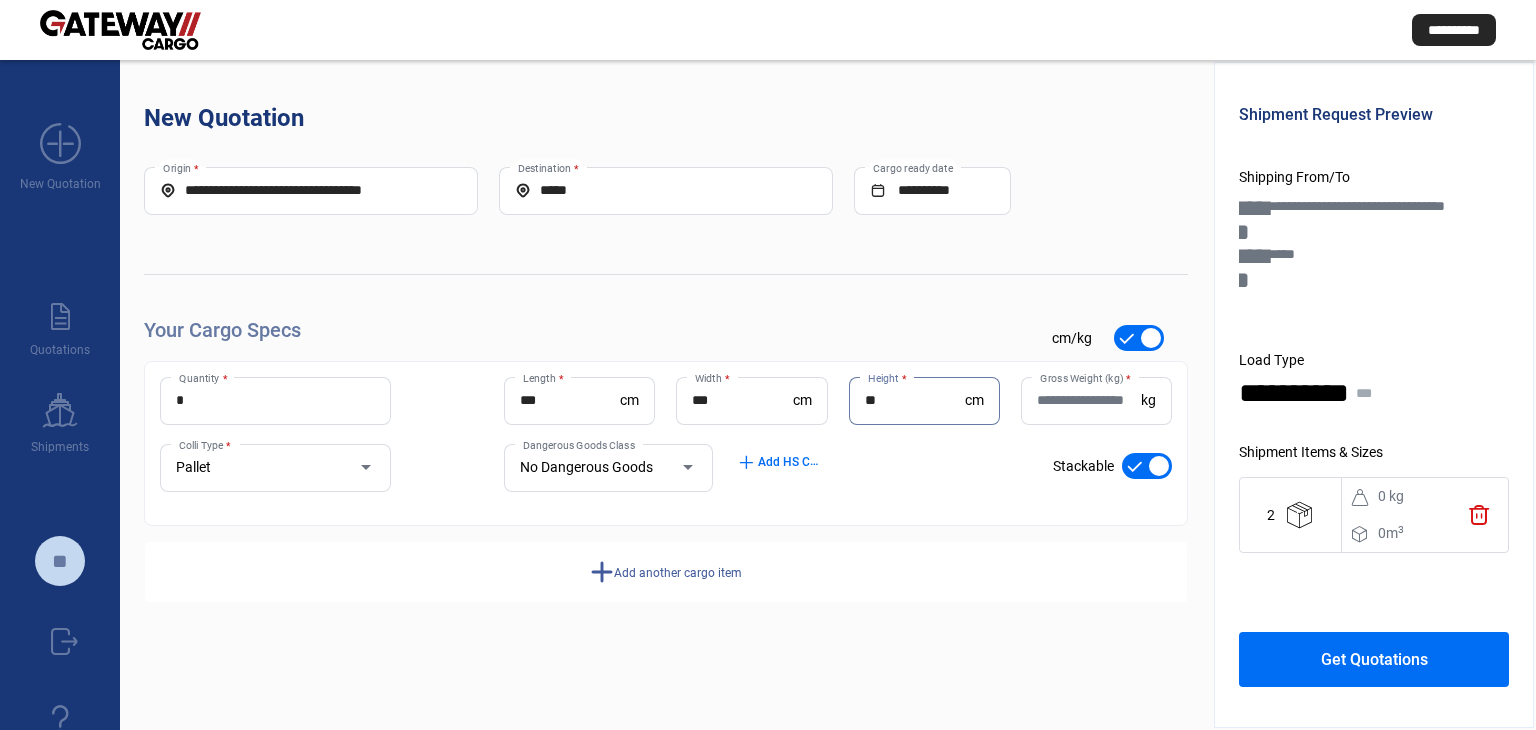 type on "**" 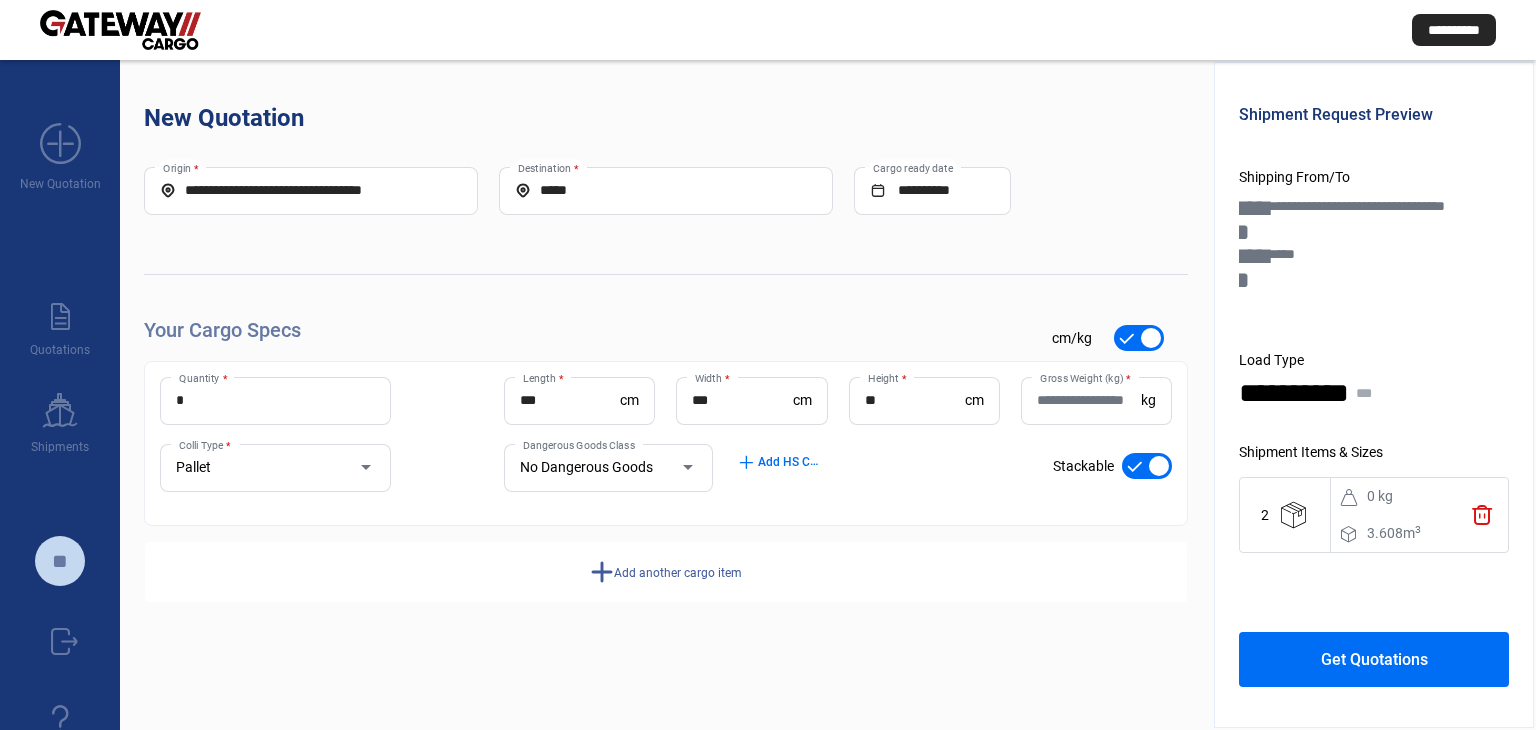 click on "Gross Weight (kg)  *" at bounding box center (1089, 400) 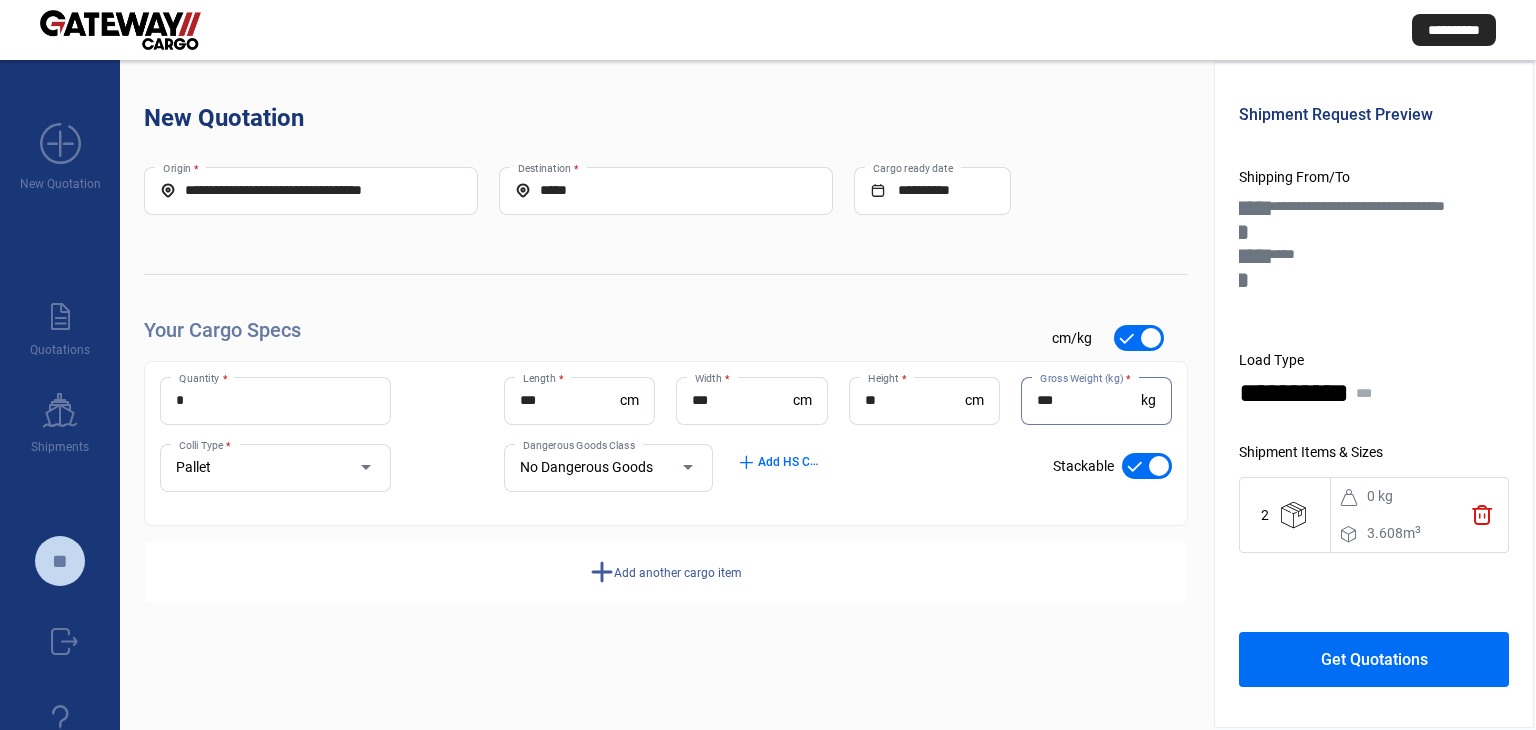 type on "***" 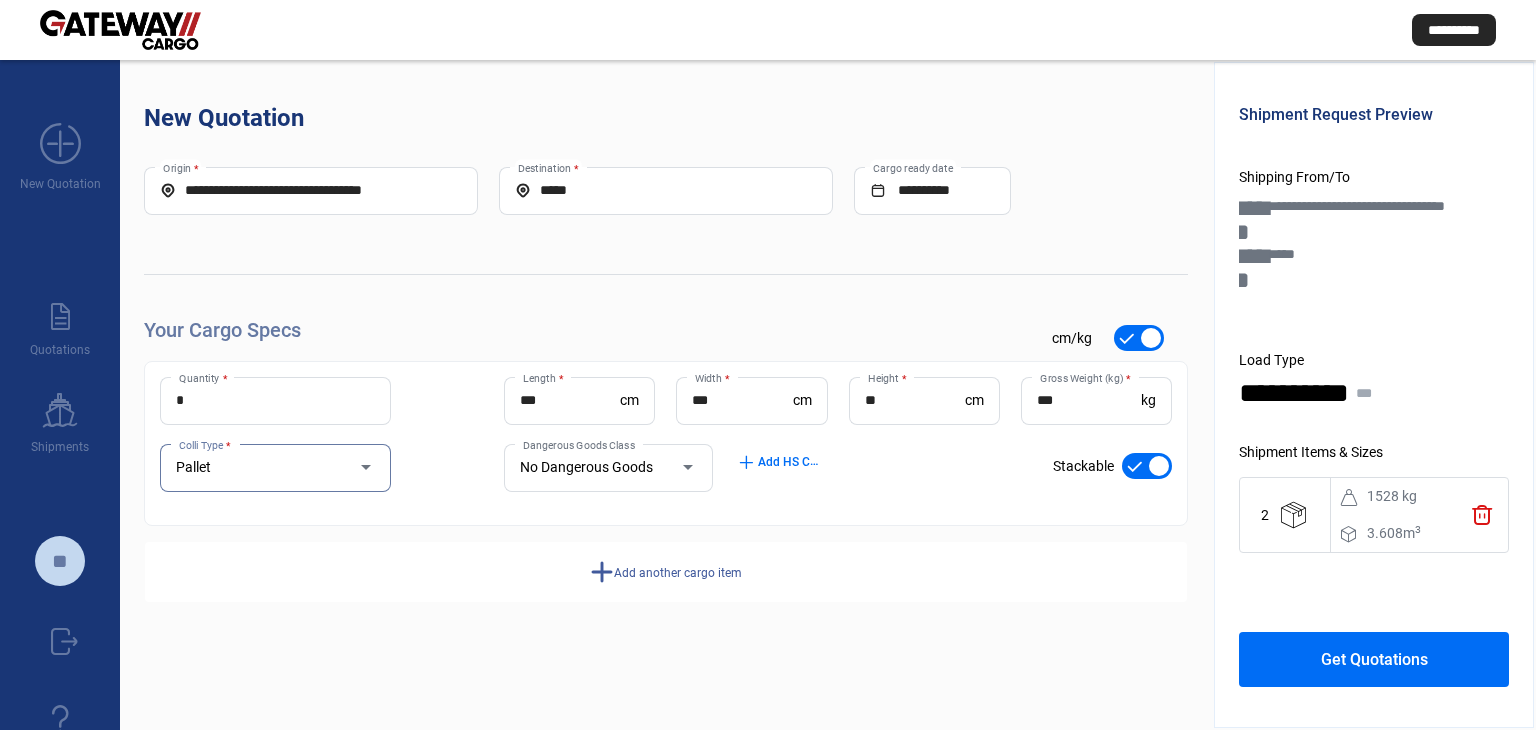 click on "Get Quotations" at bounding box center [1374, 659] 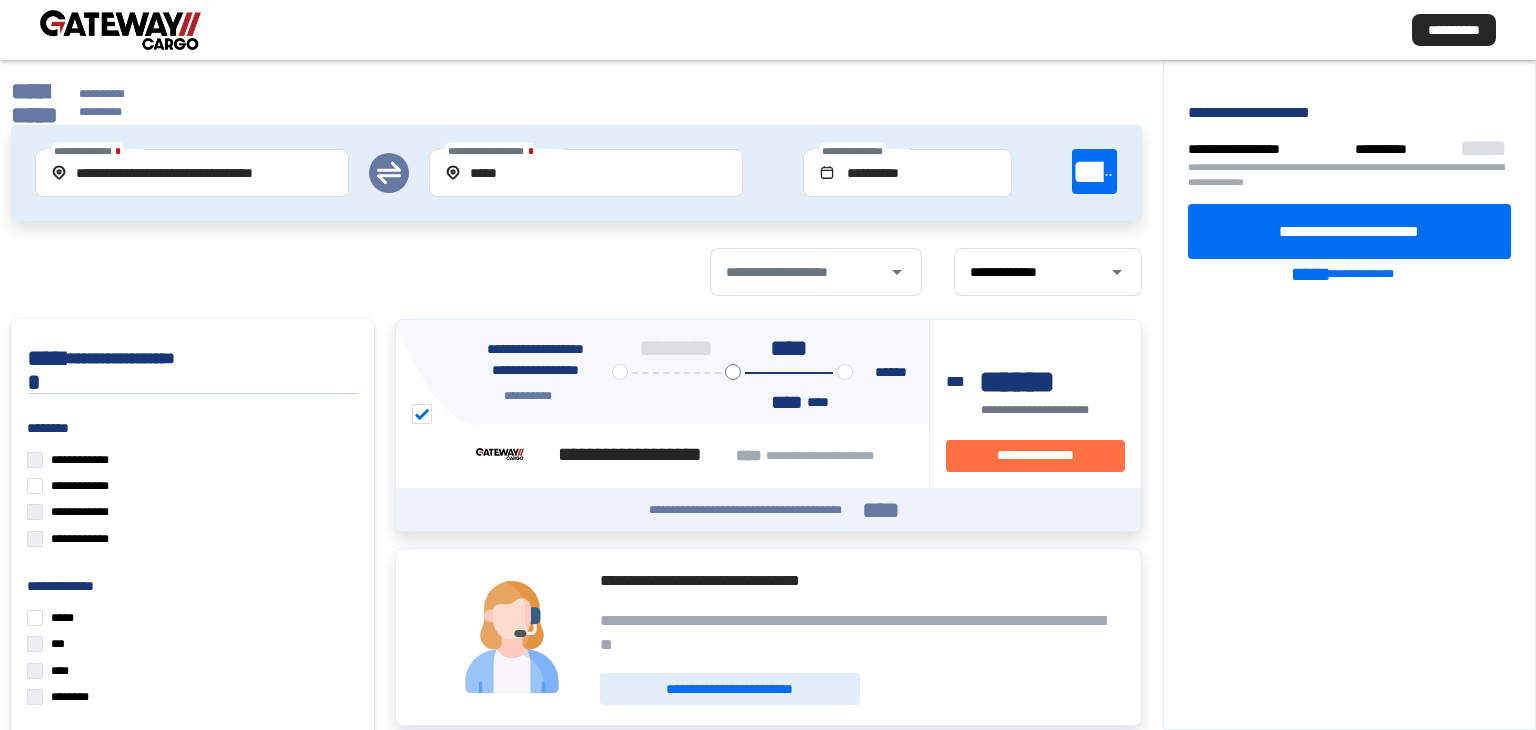 click at bounding box center (120, 30) 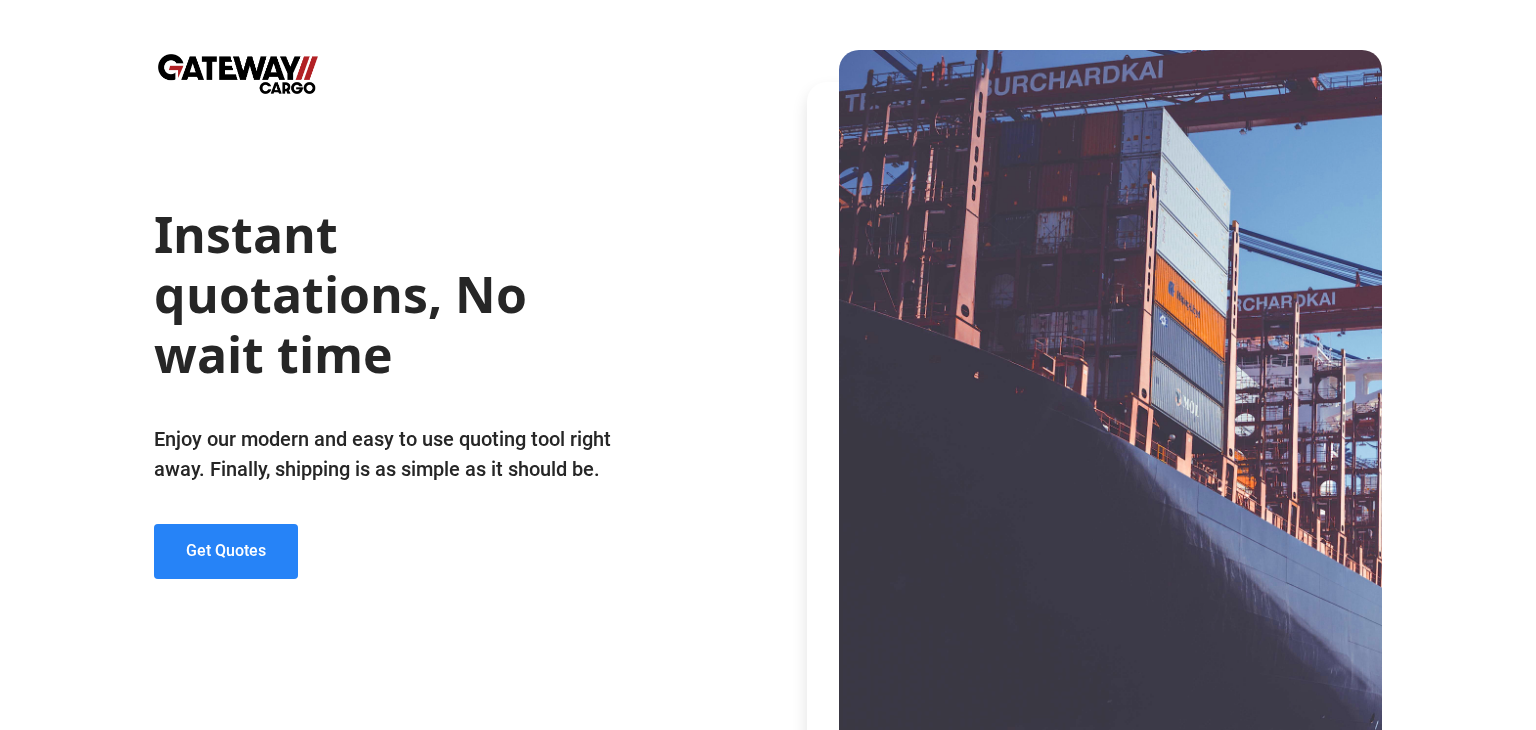 click on "Get Quotes" at bounding box center [226, 551] 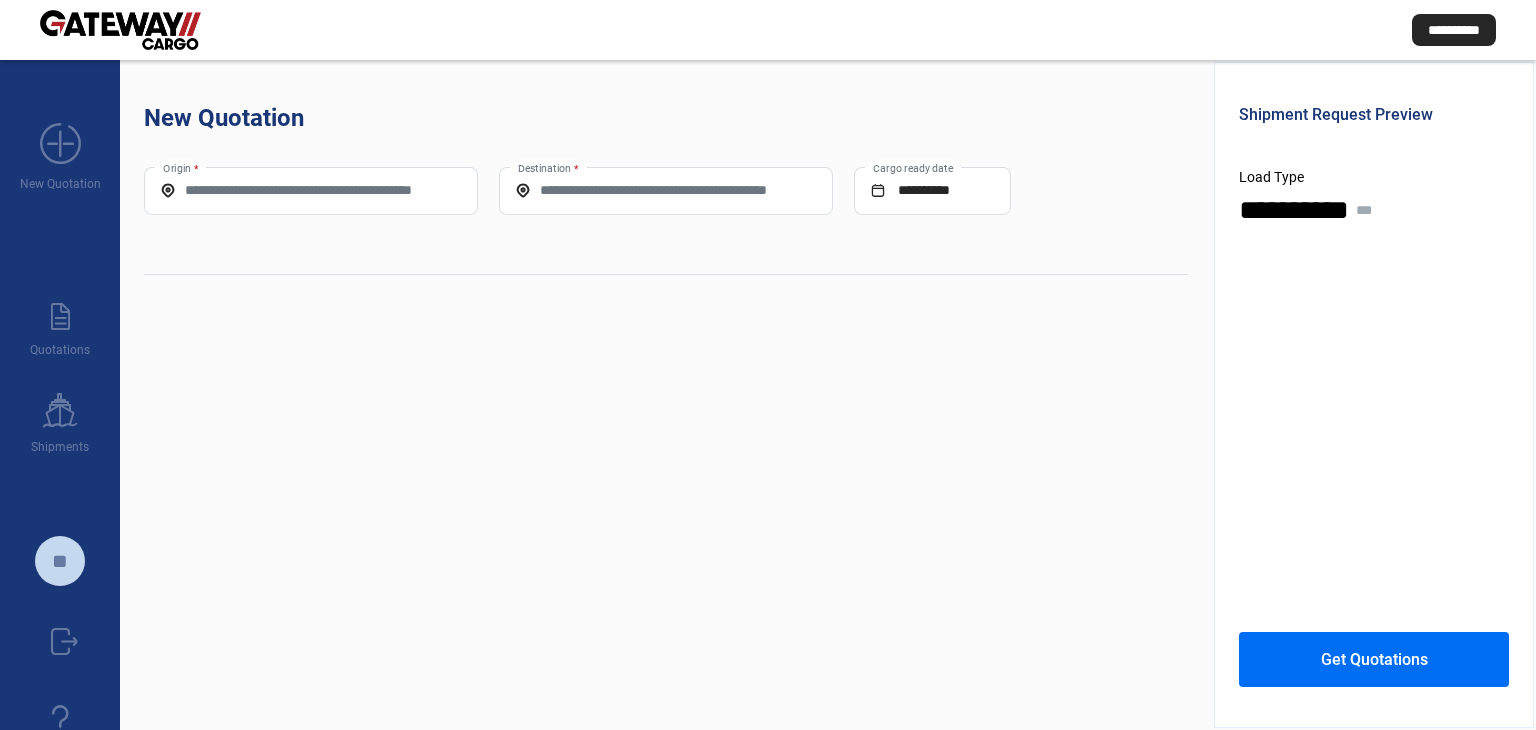 click on "Origin *" at bounding box center (311, 190) 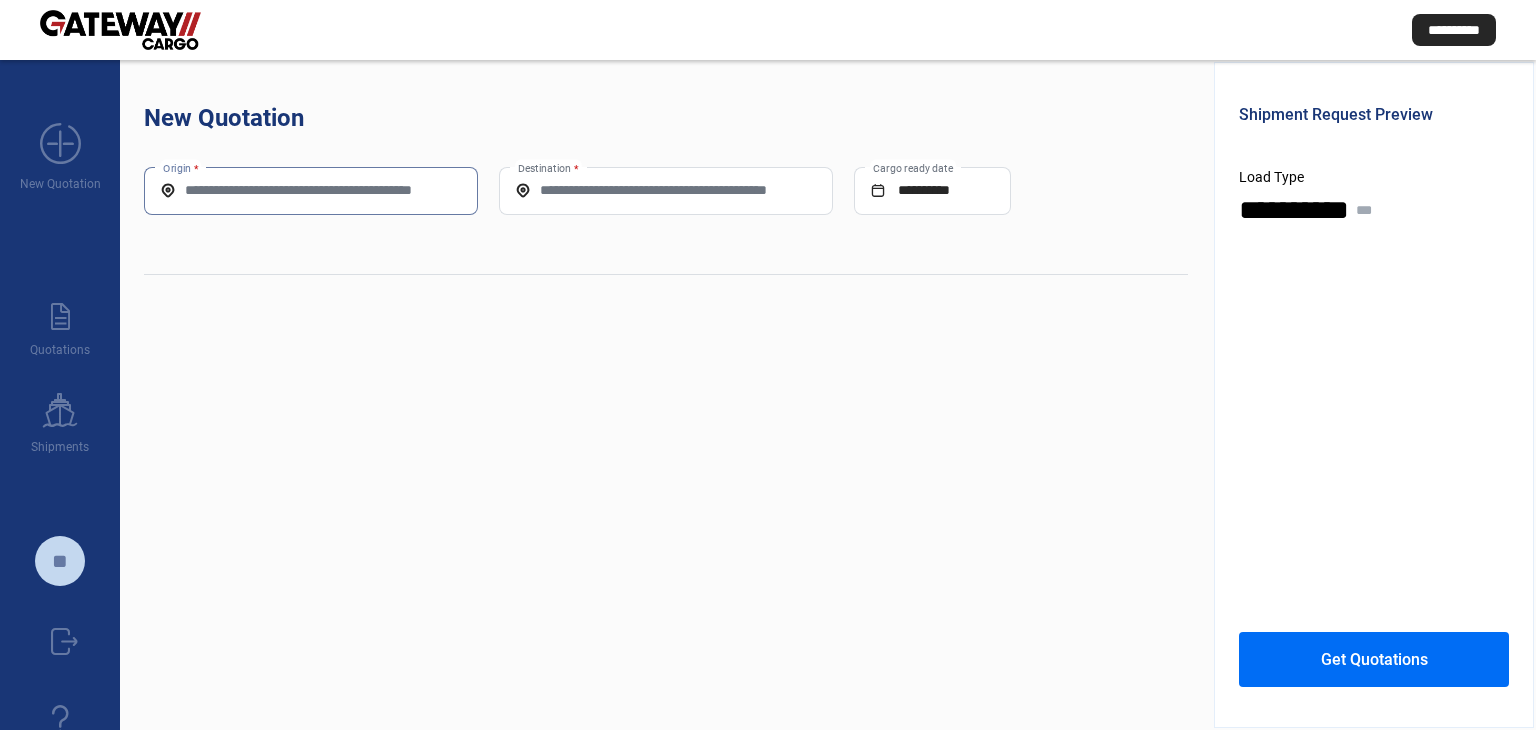 paste on "****" 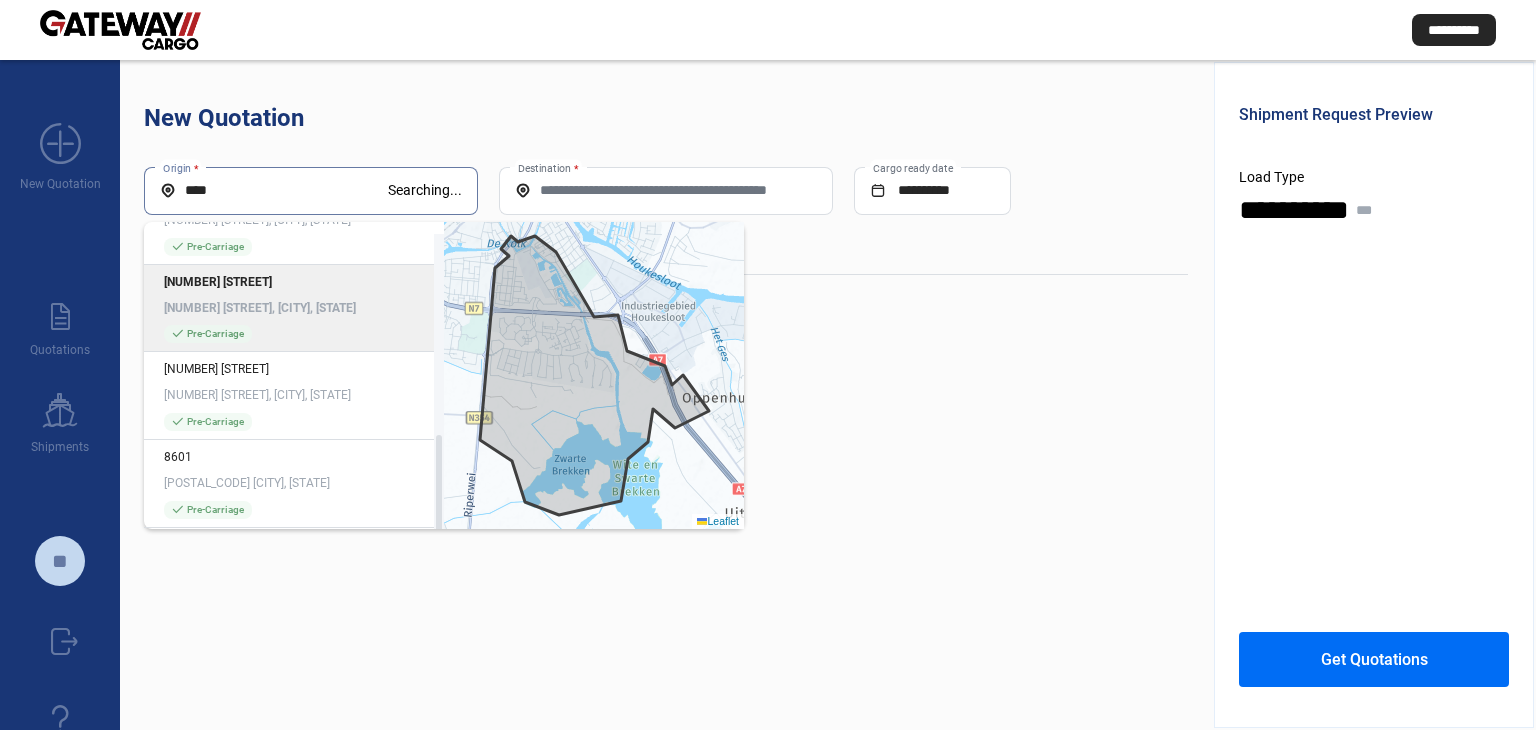 scroll, scrollTop: 584, scrollLeft: 0, axis: vertical 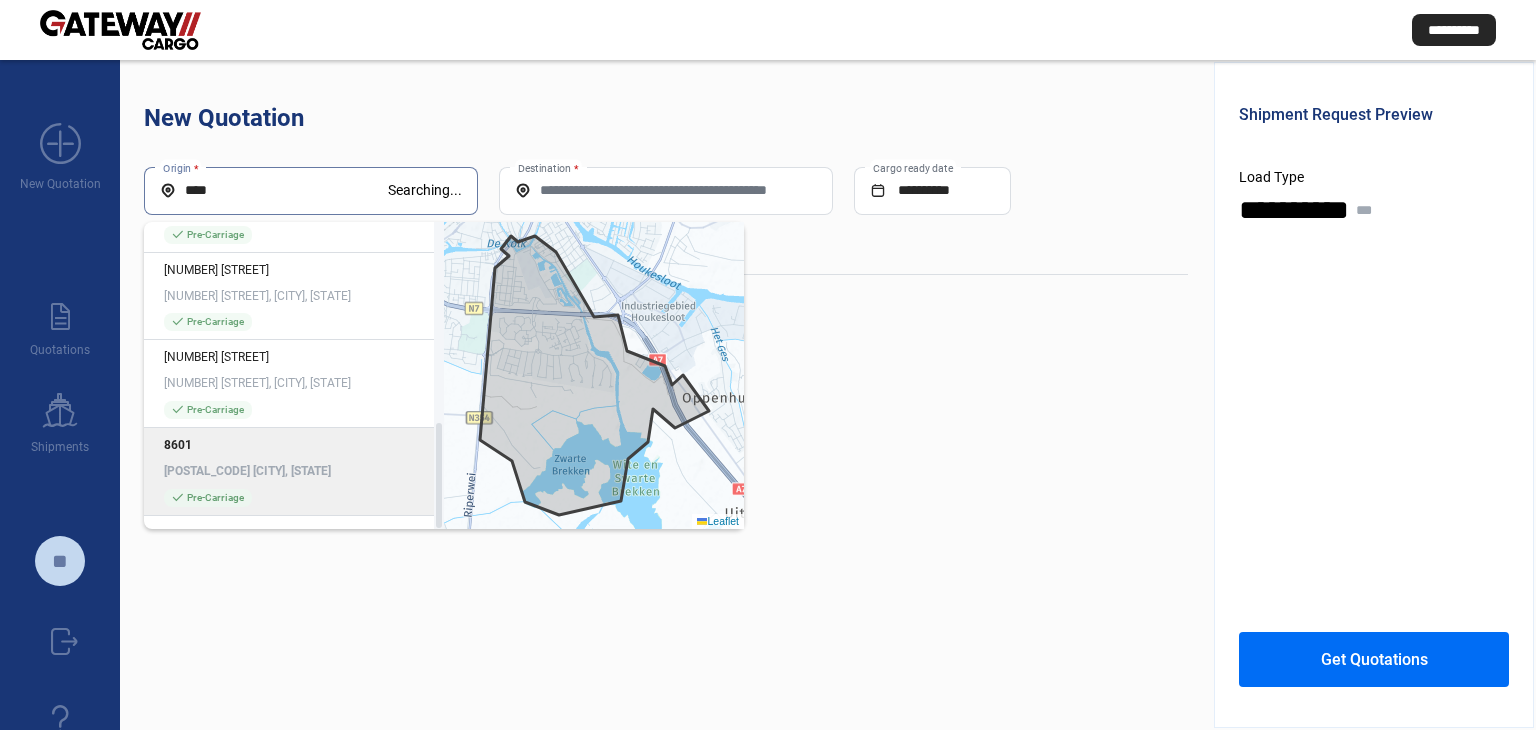 type on "****" 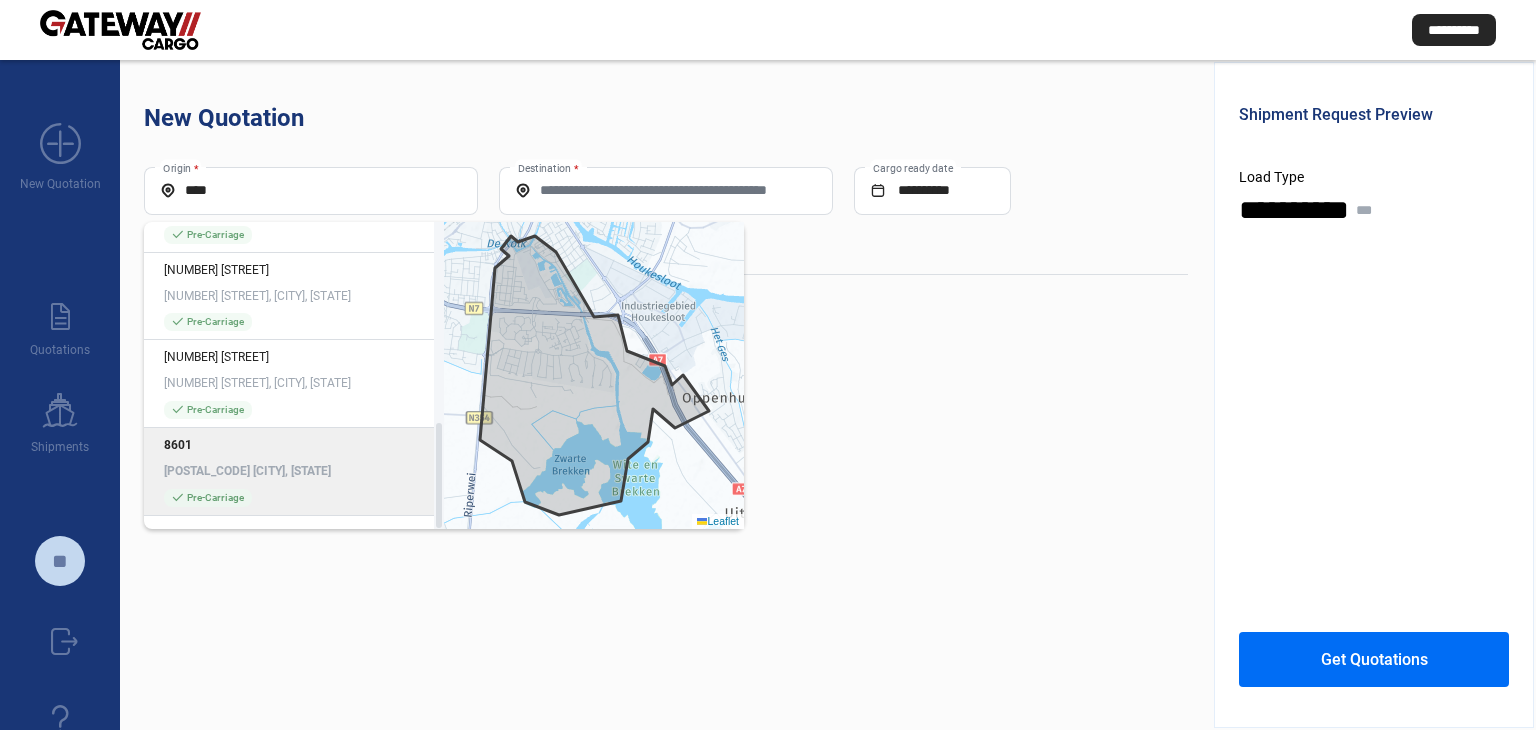 click on "[NUMBER] [NUMBER] [CITY], [STATE]" at bounding box center (294, 458) 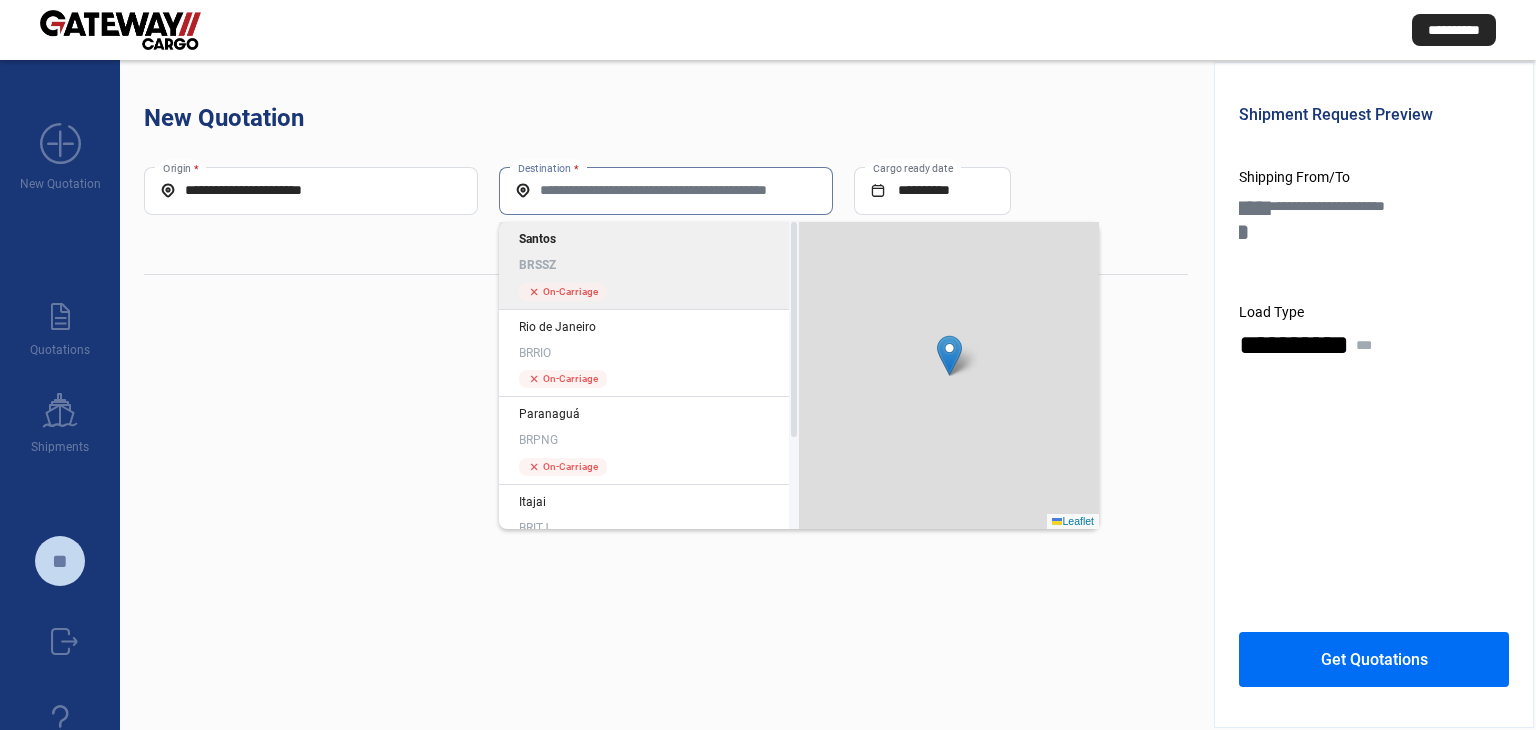click on "Destination *" at bounding box center [666, 190] 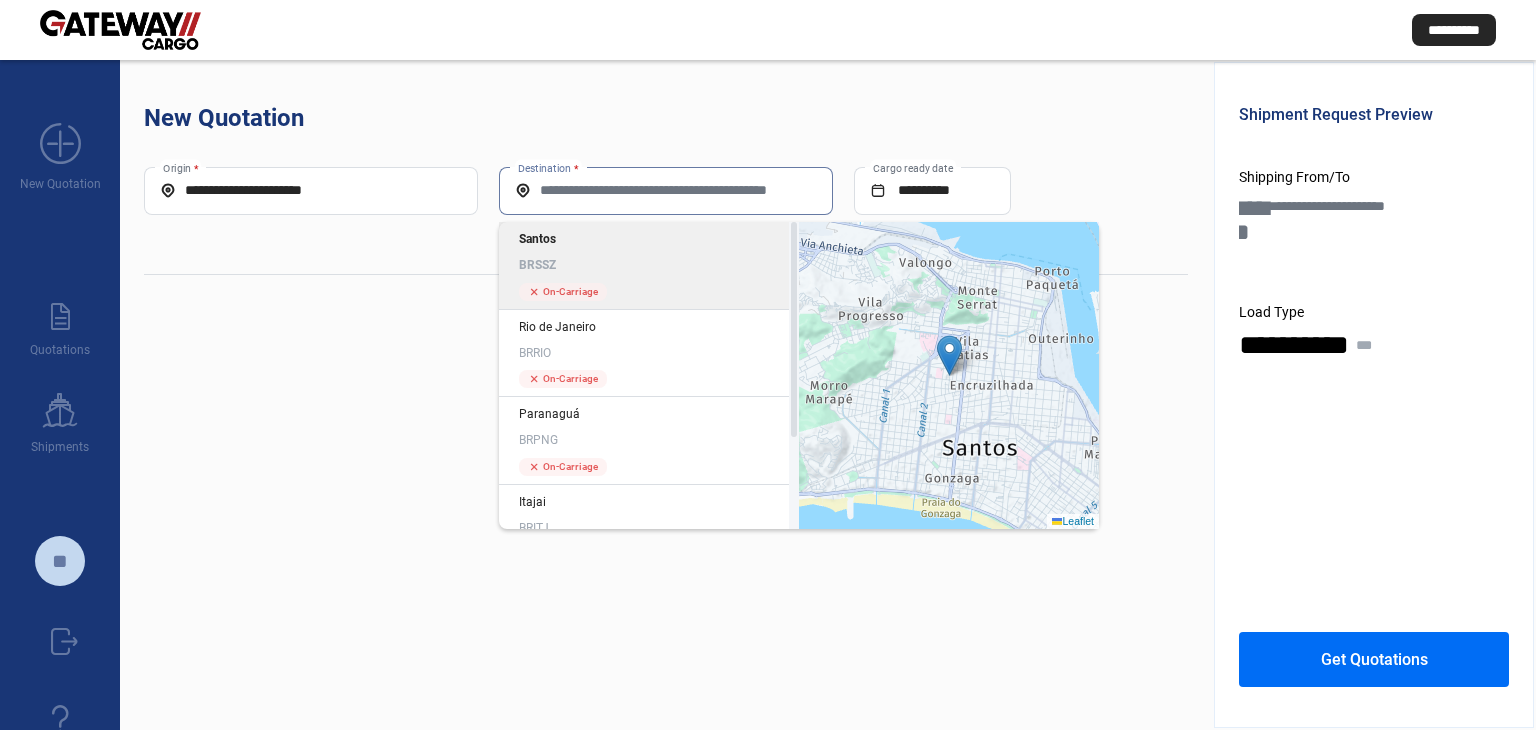click on "Santos [STATE_CODE]" at bounding box center (649, 252) 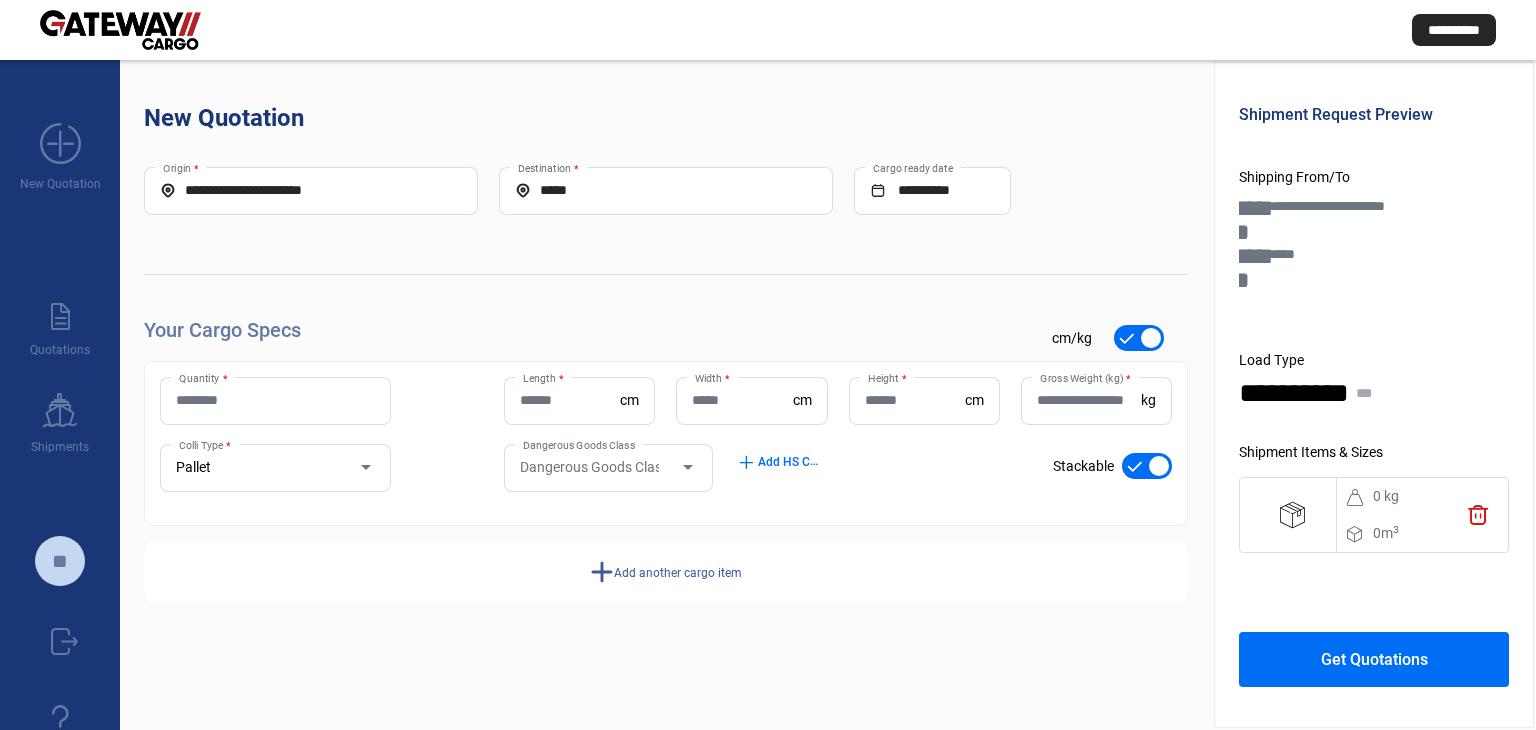 click on "Quantity *" at bounding box center [275, 401] 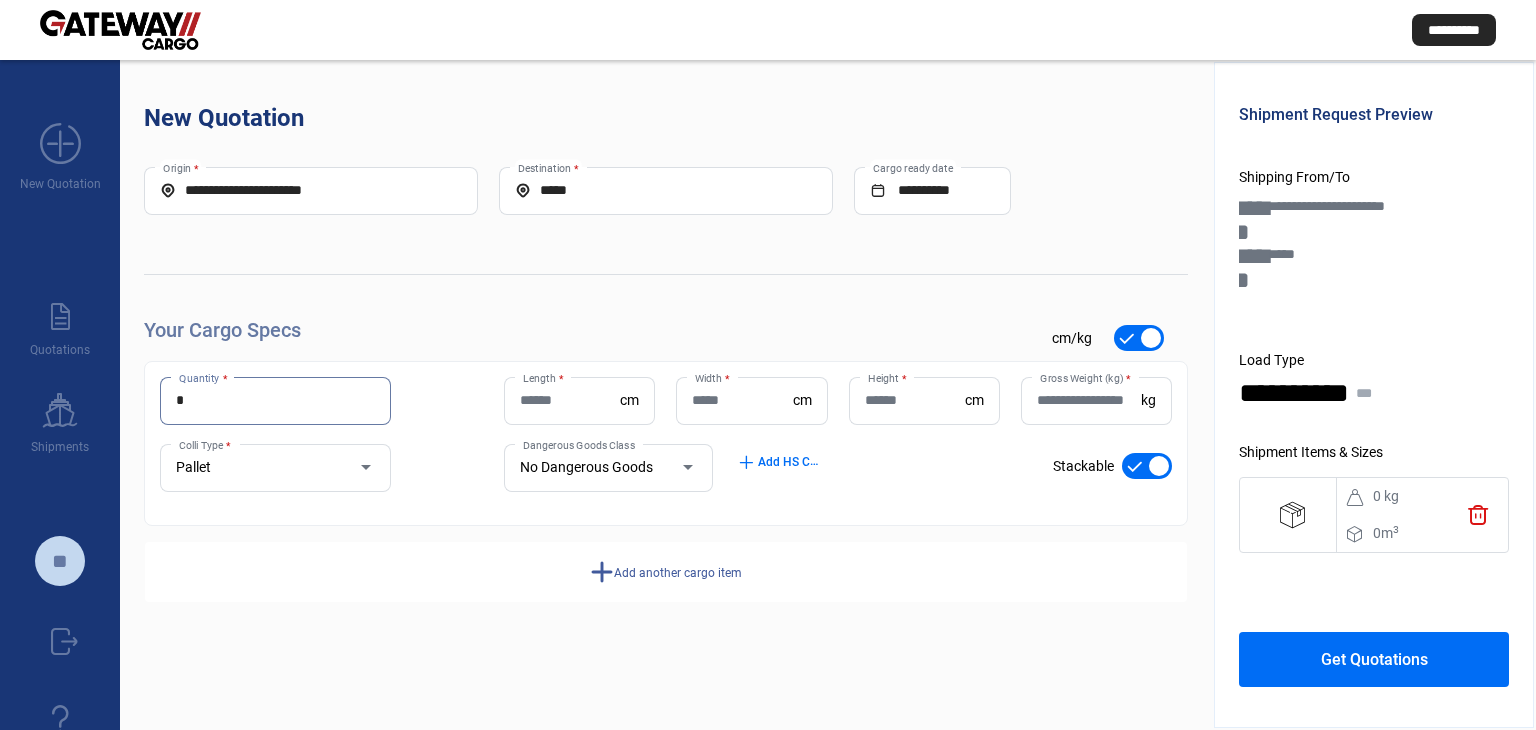 type on "*" 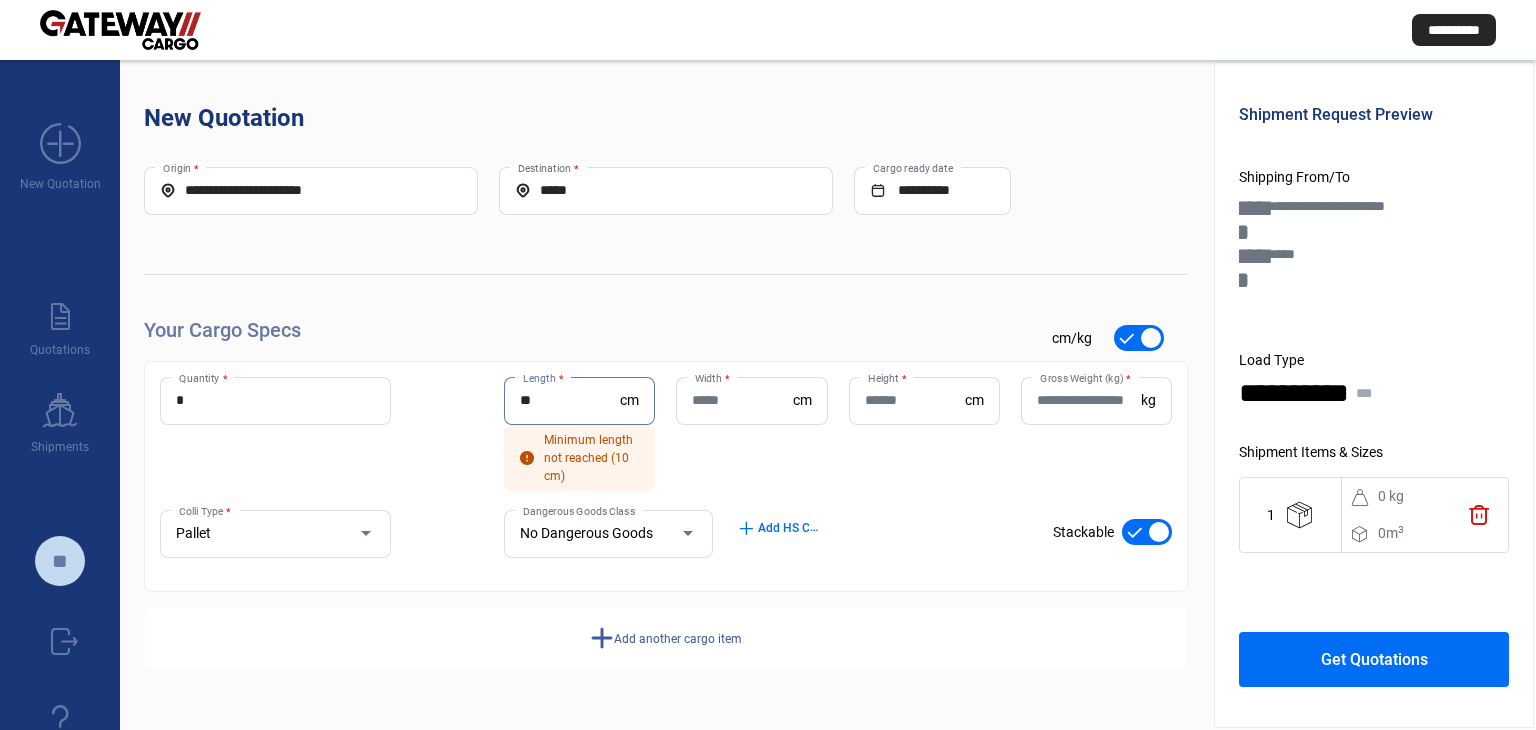 type on "**" 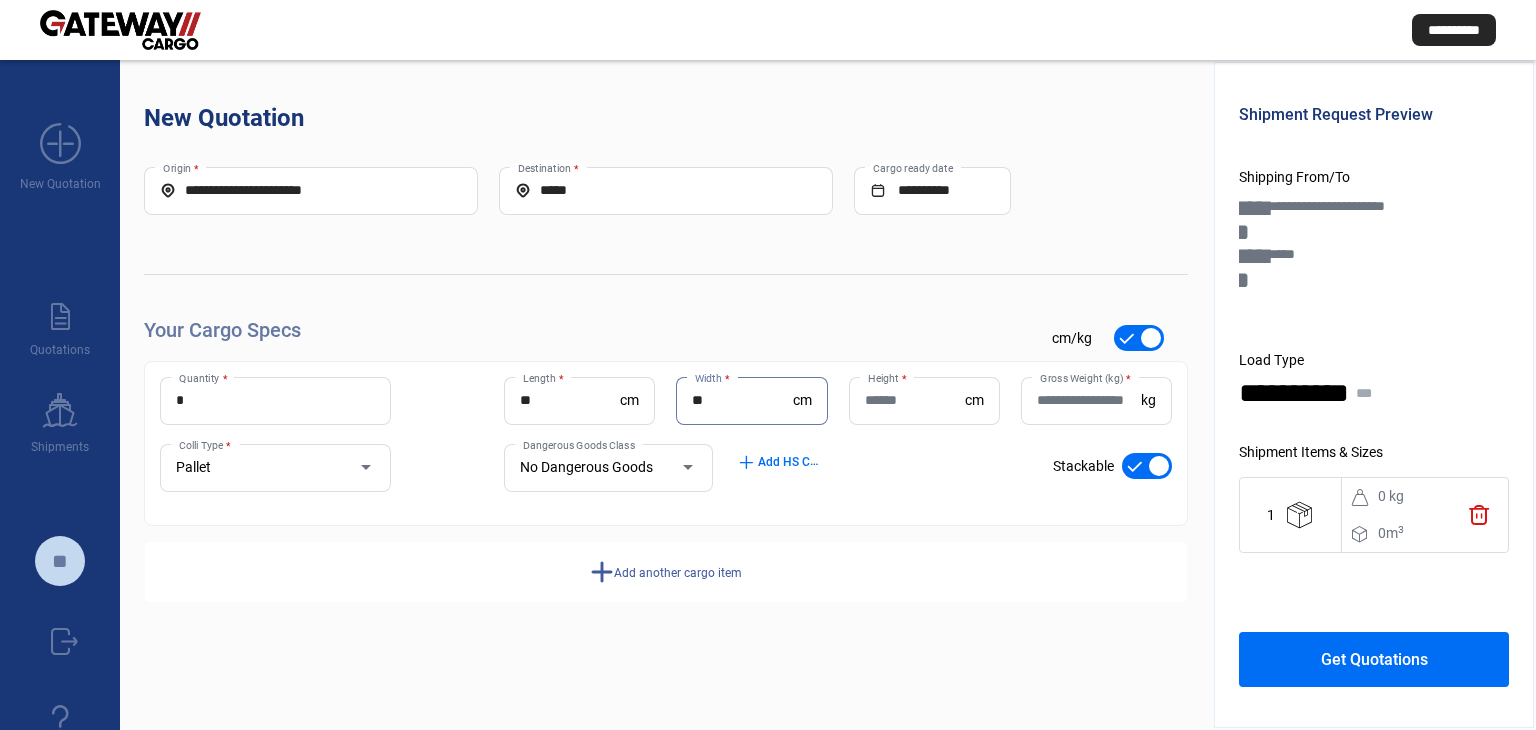 type on "**" 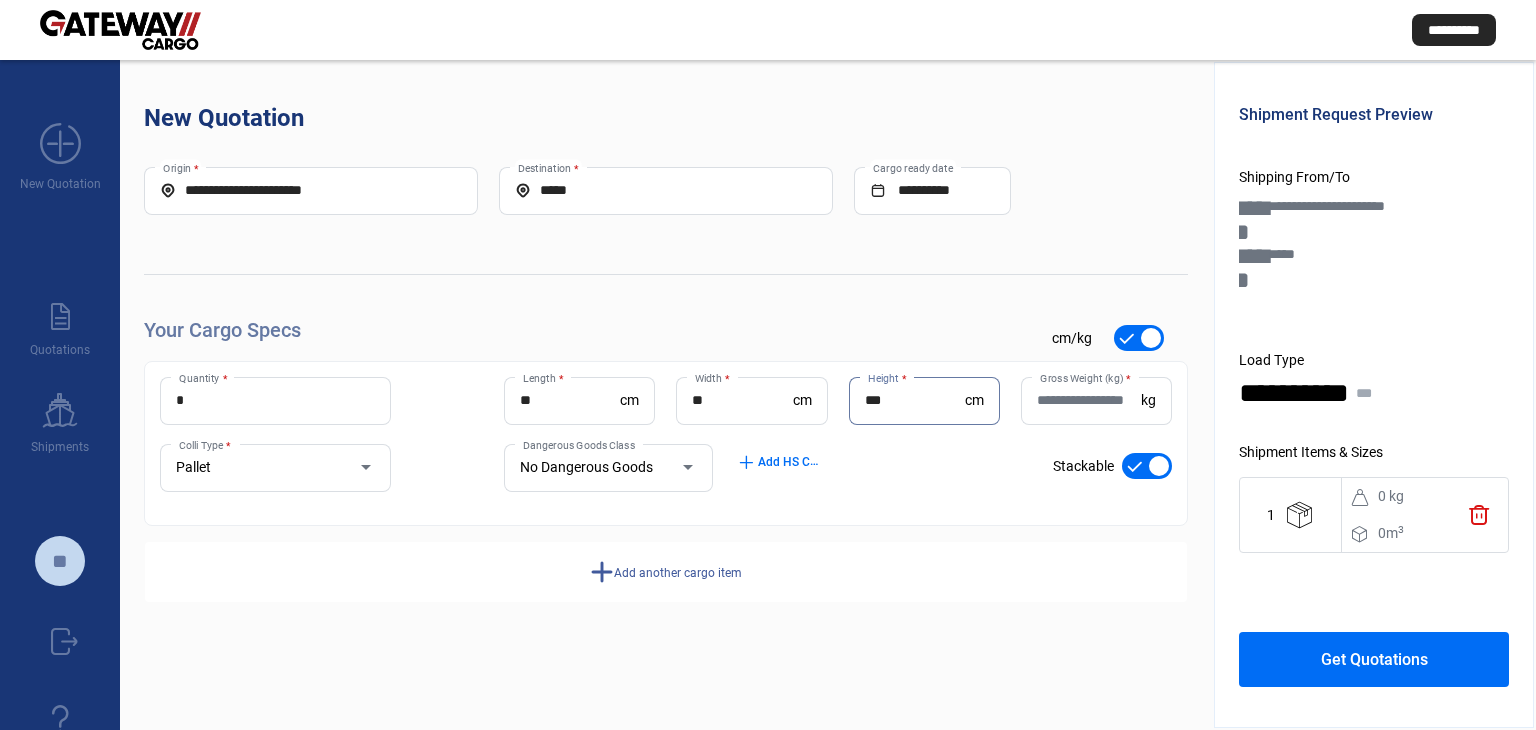type on "***" 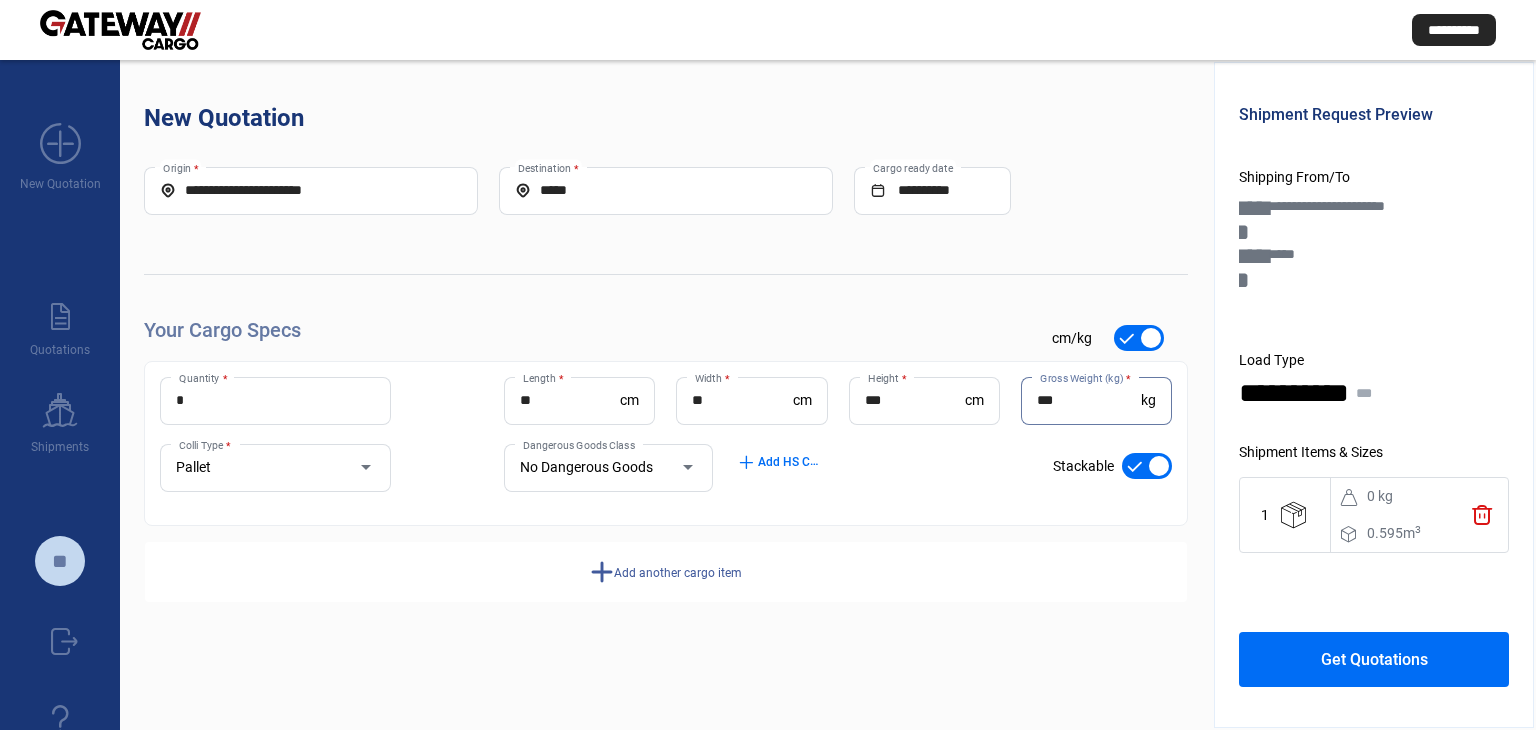type on "***" 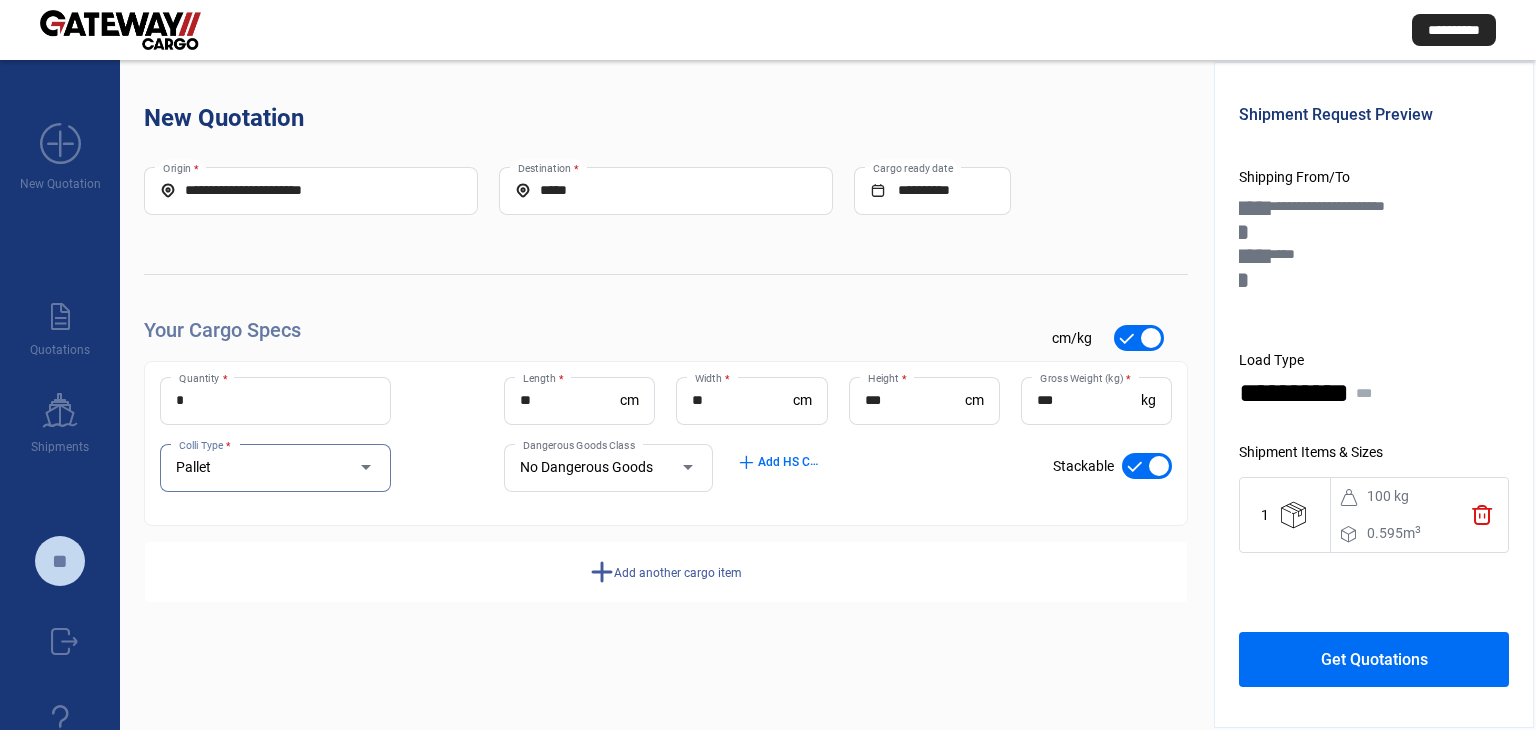 click on "Get Quotations" at bounding box center [1374, 659] 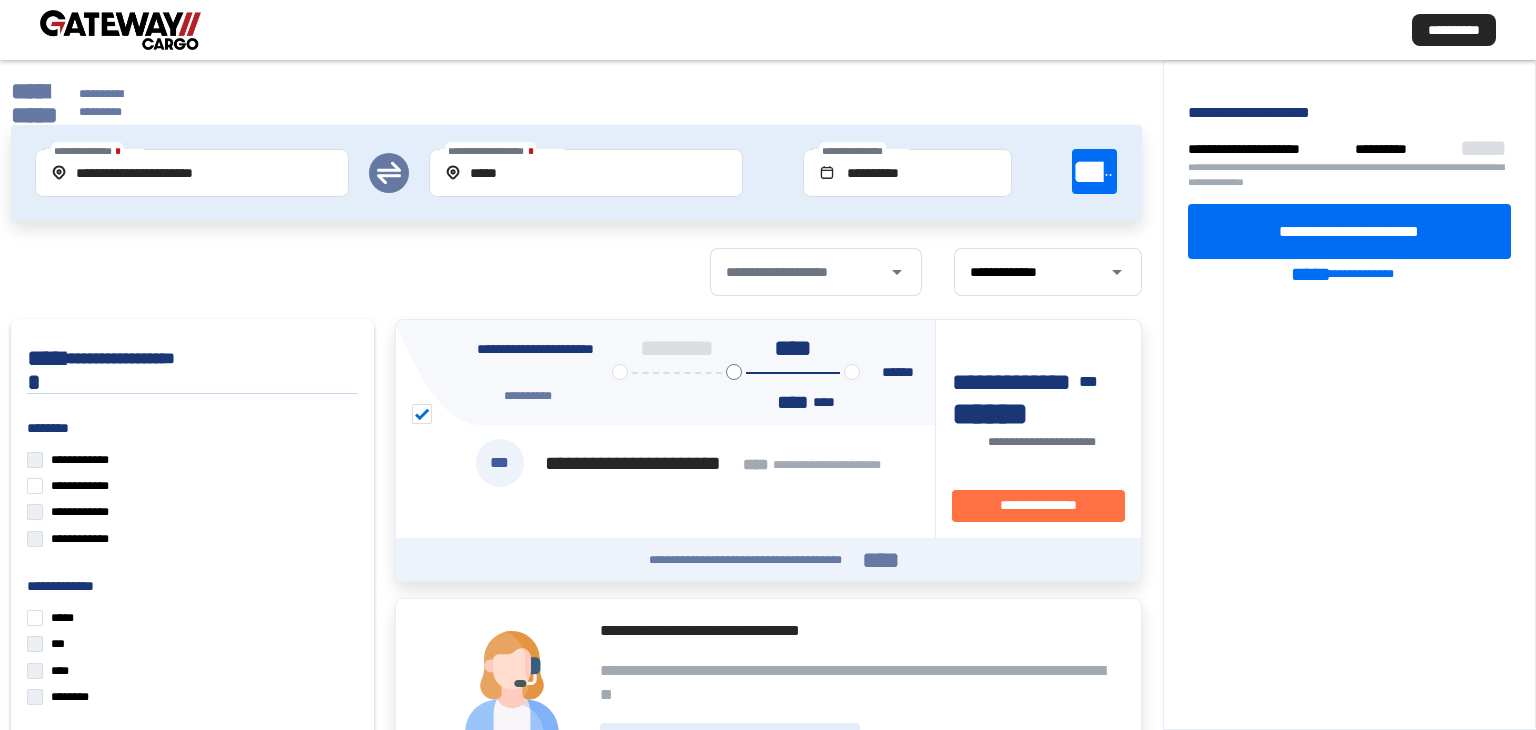 click at bounding box center [120, 30] 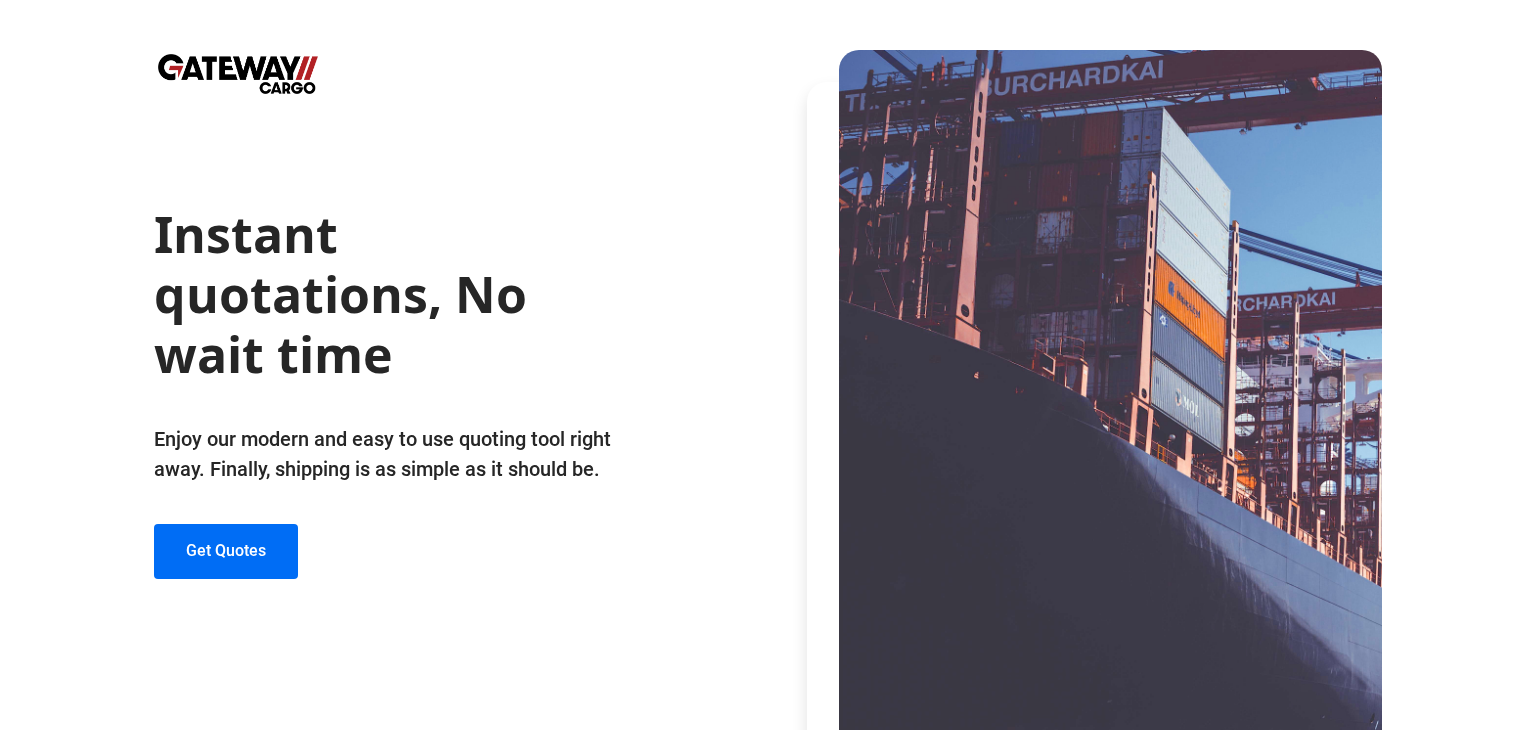 click at bounding box center [1111, 472] 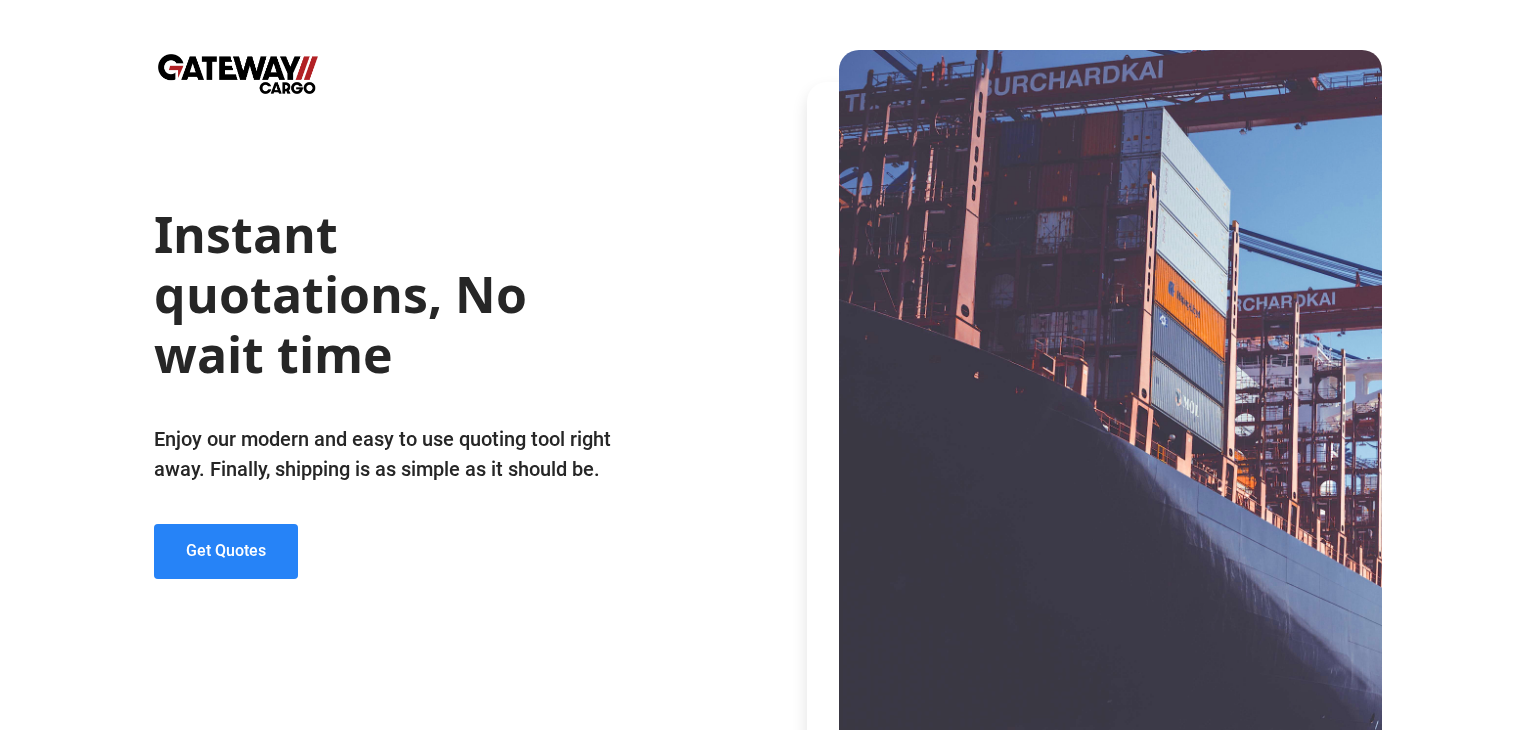 click on "Get Quotes" at bounding box center [226, 551] 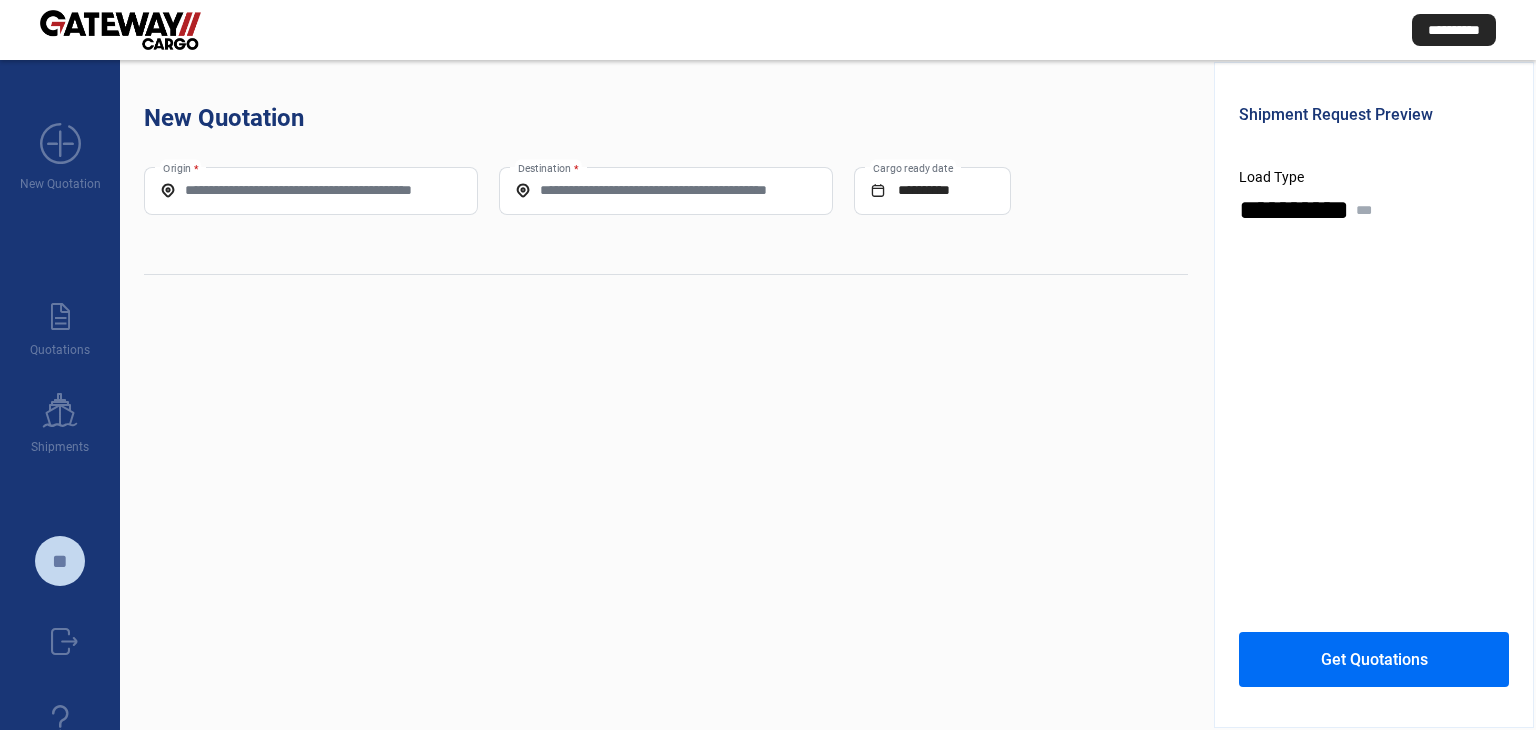 click on "Origin *" at bounding box center [311, 200] 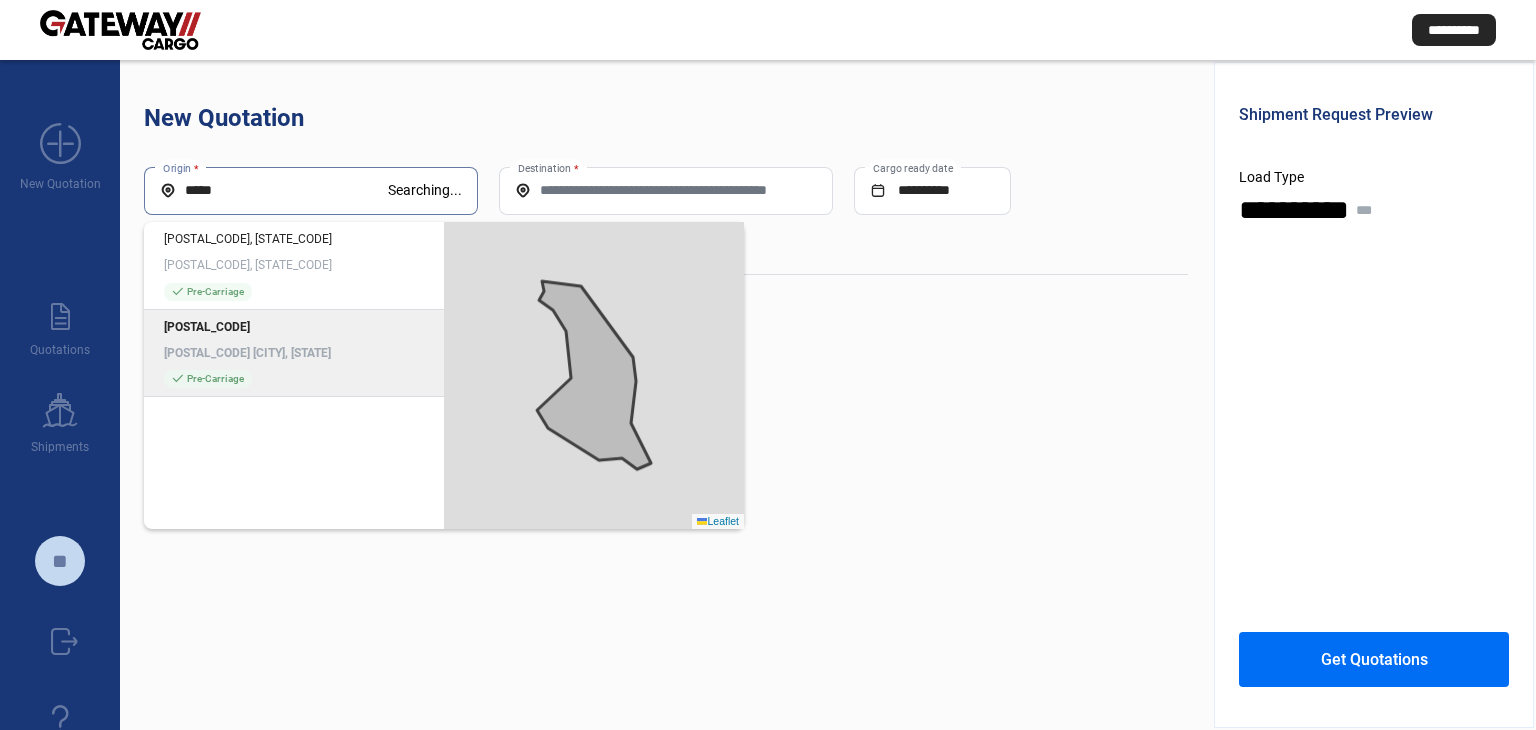 type on "*****" 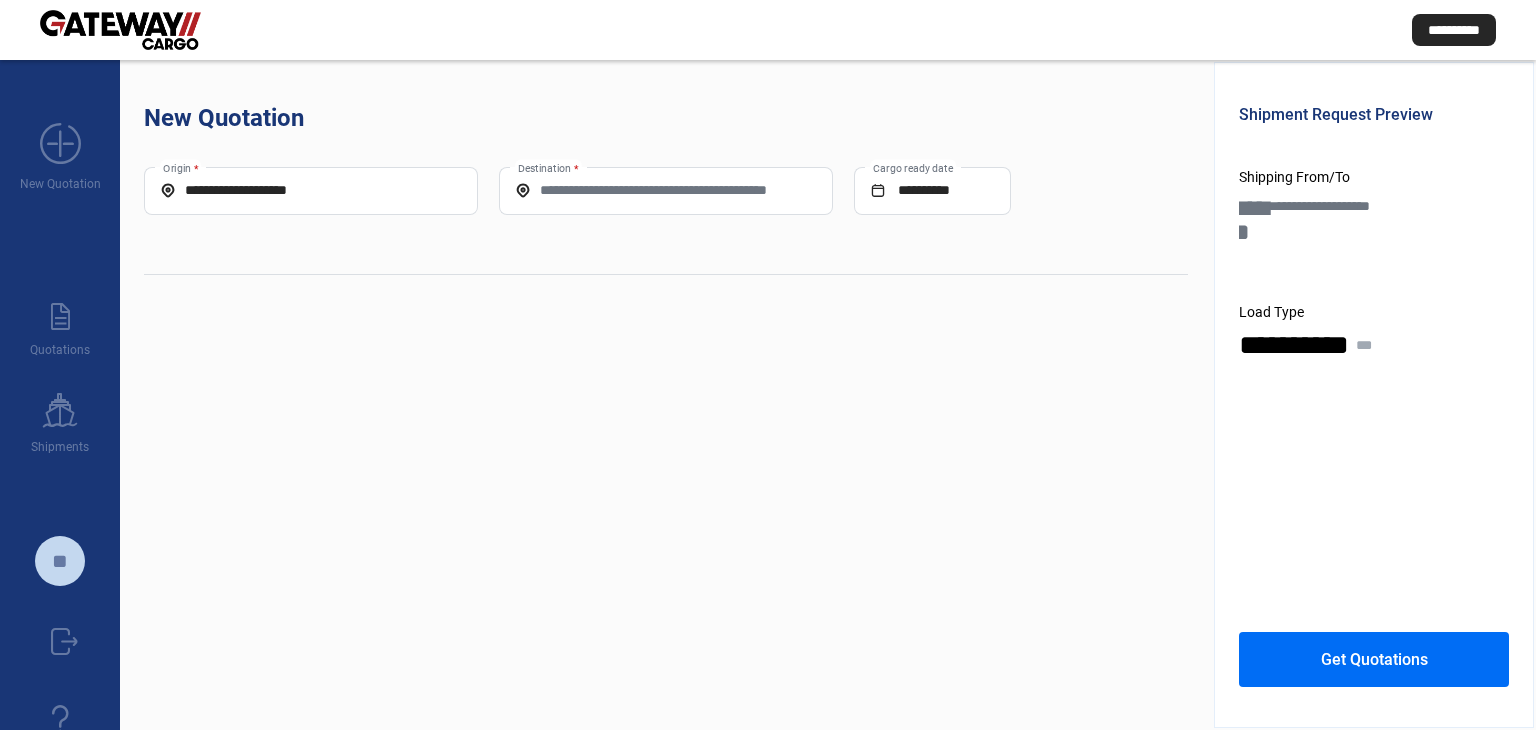 click on "Destination *" at bounding box center [666, 190] 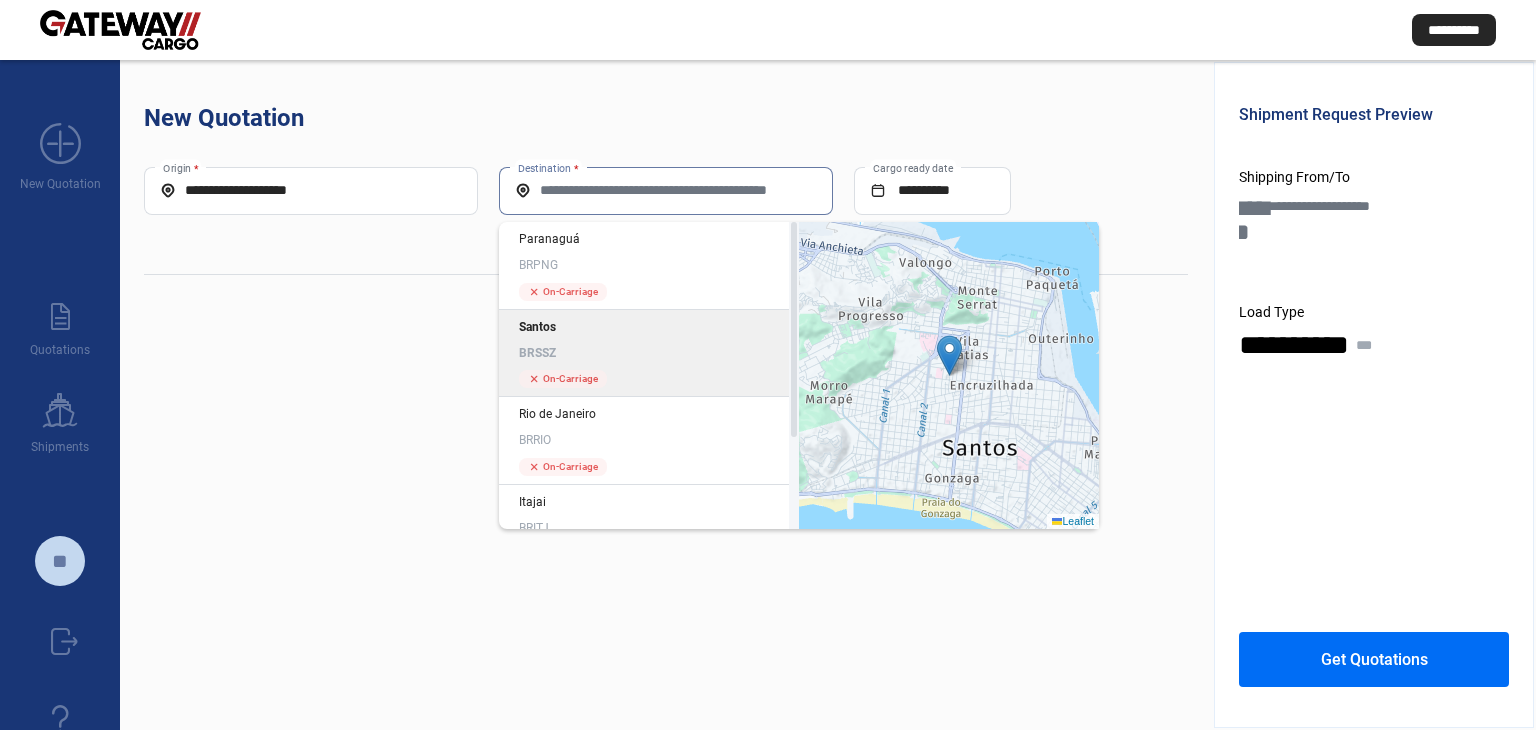 click on "Santos [STATE_CODE]" at bounding box center (649, 340) 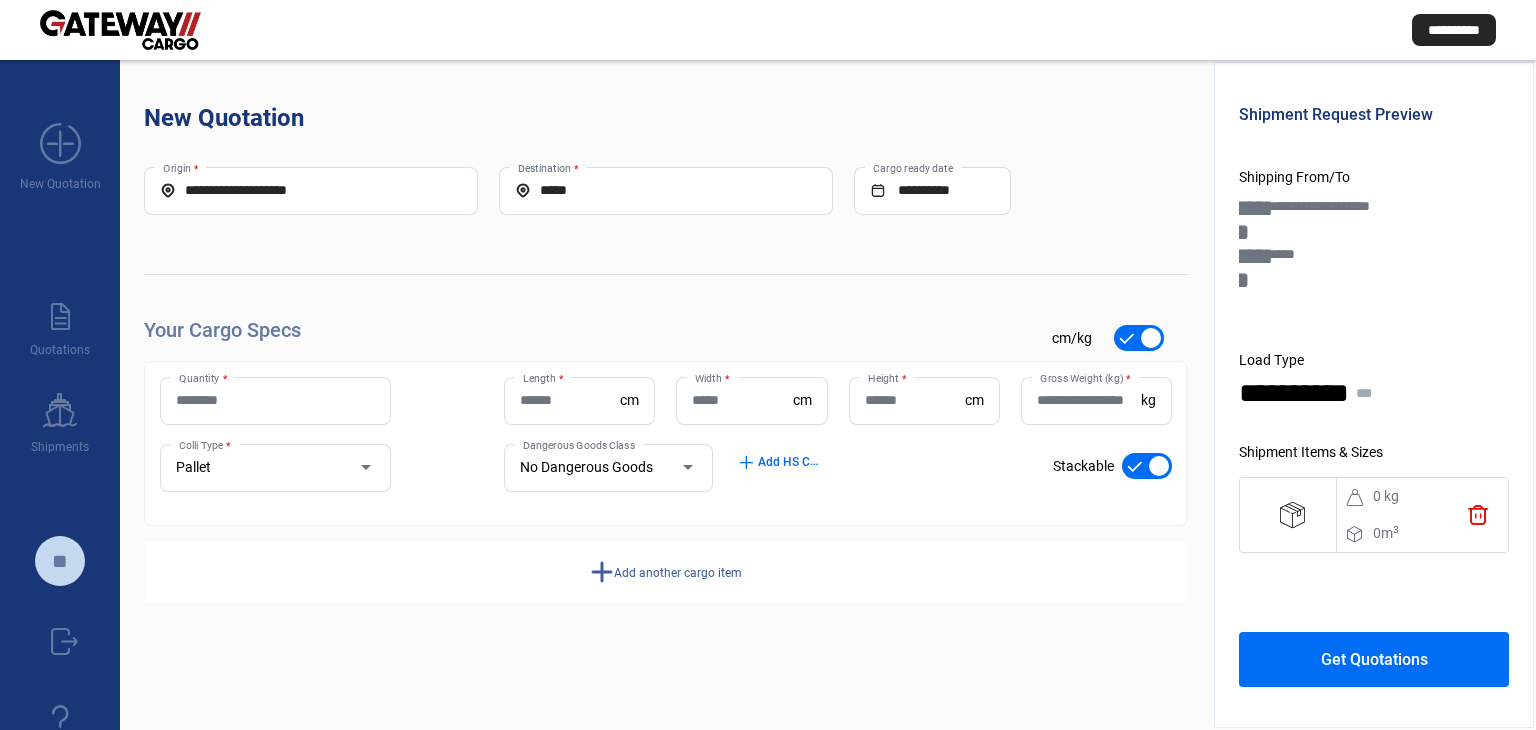 click on "Quantity *" at bounding box center (275, 401) 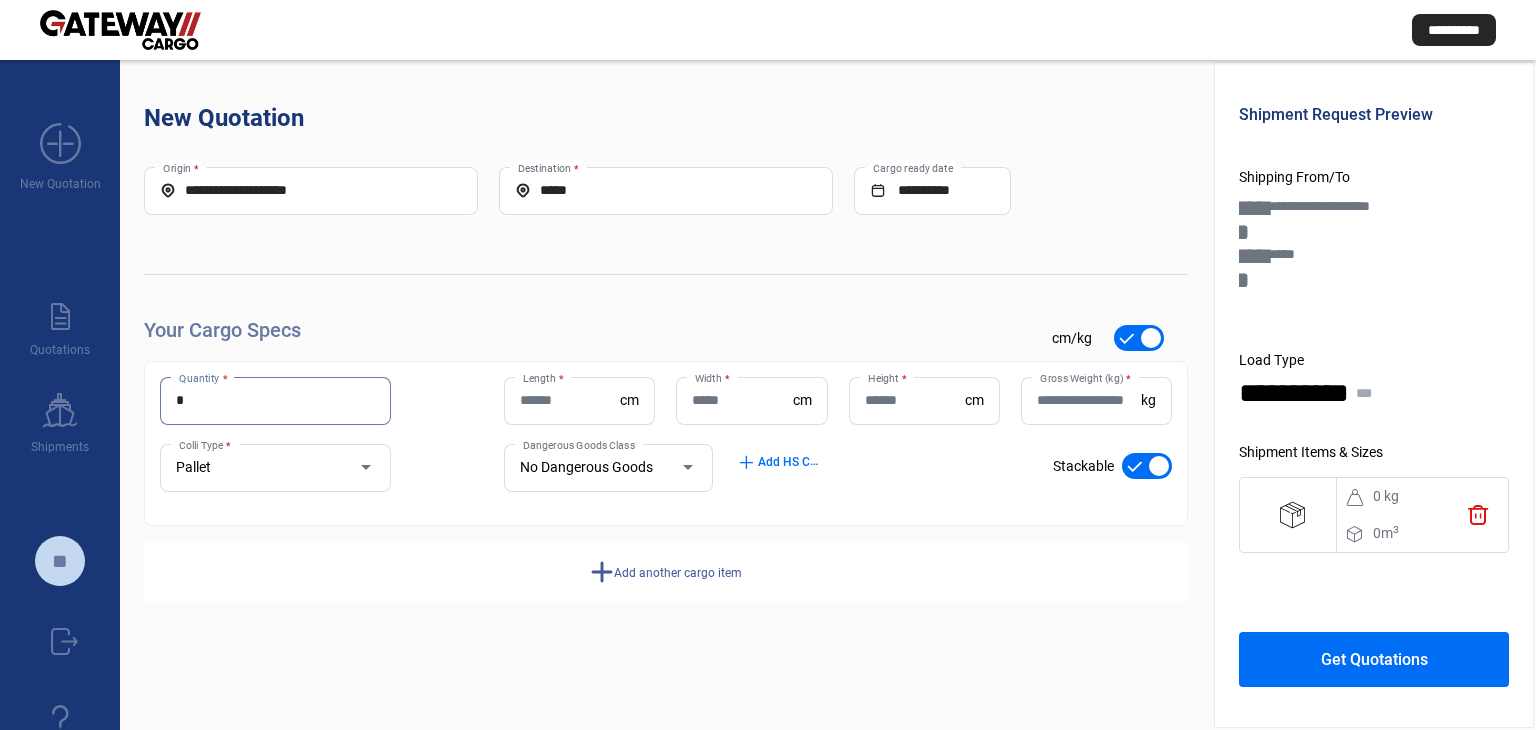 type on "*" 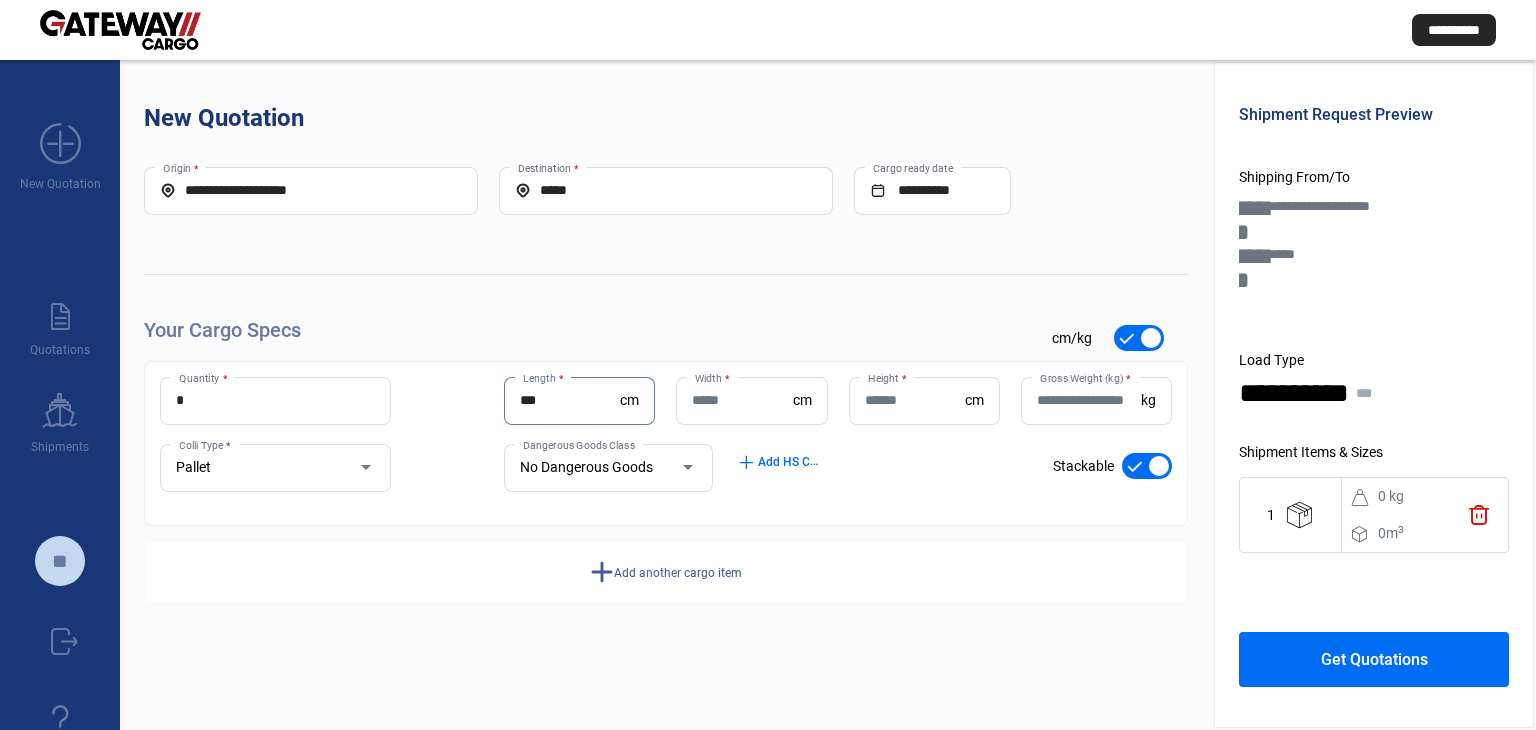 type on "***" 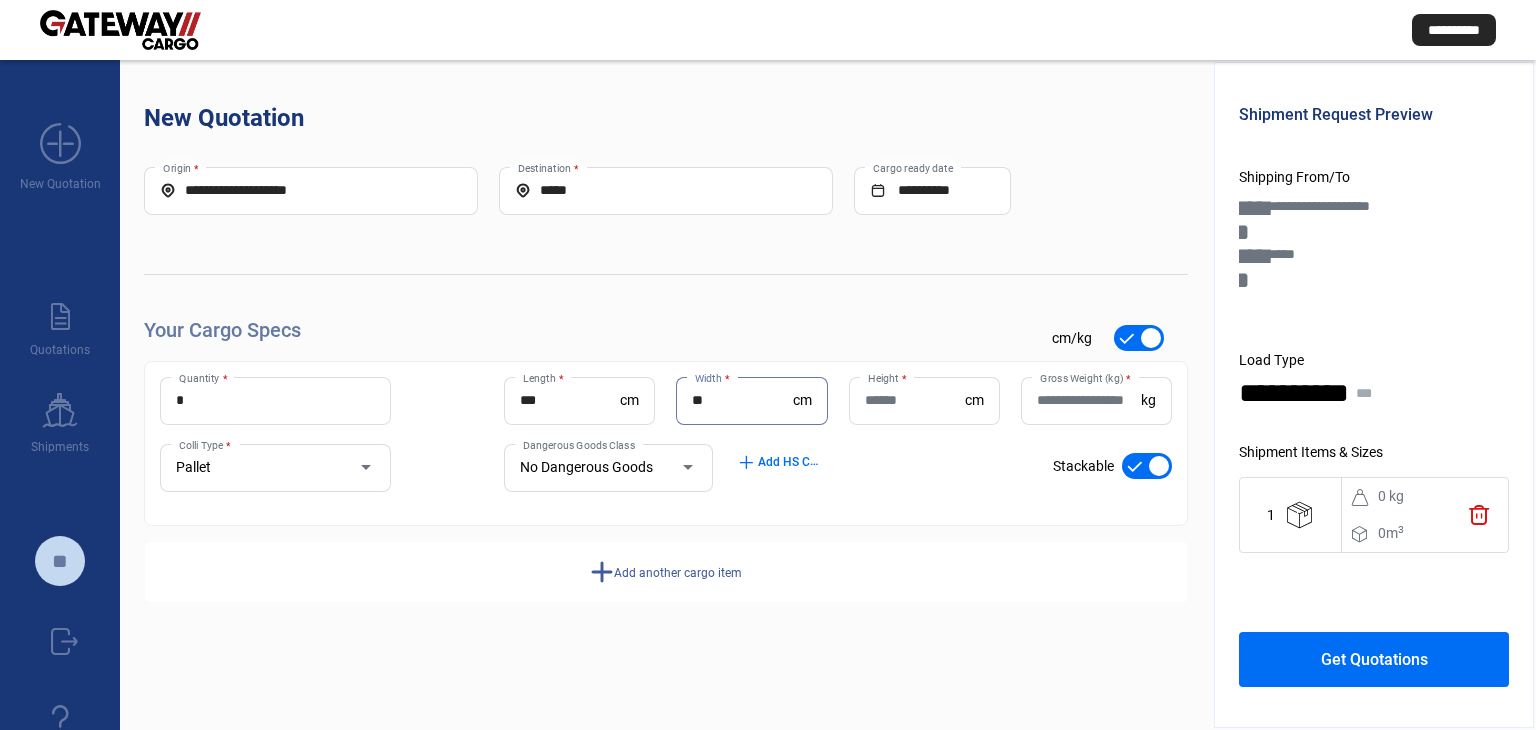 type on "**" 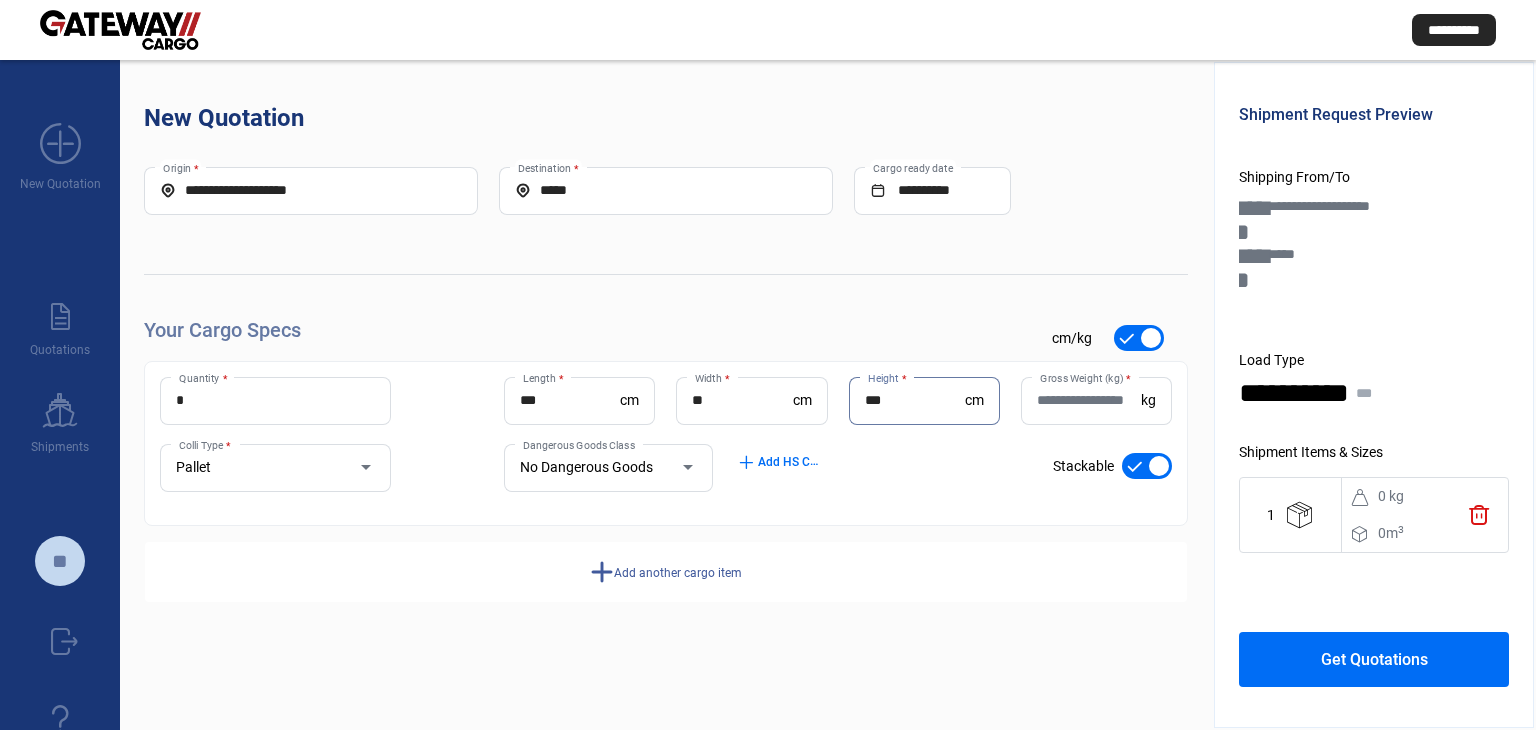 type on "***" 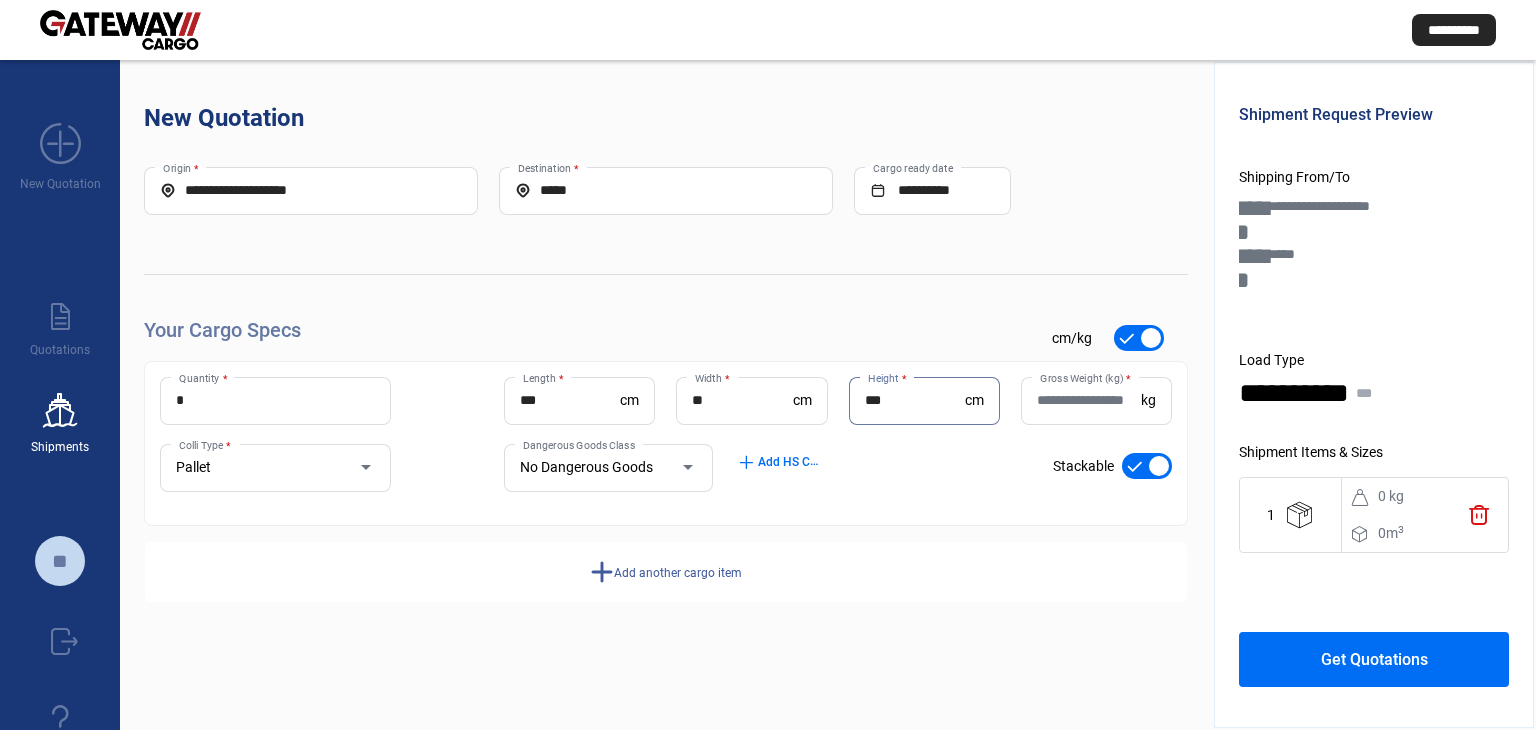 drag, startPoint x: 125, startPoint y: 398, endPoint x: 27, endPoint y: 393, distance: 98.12747 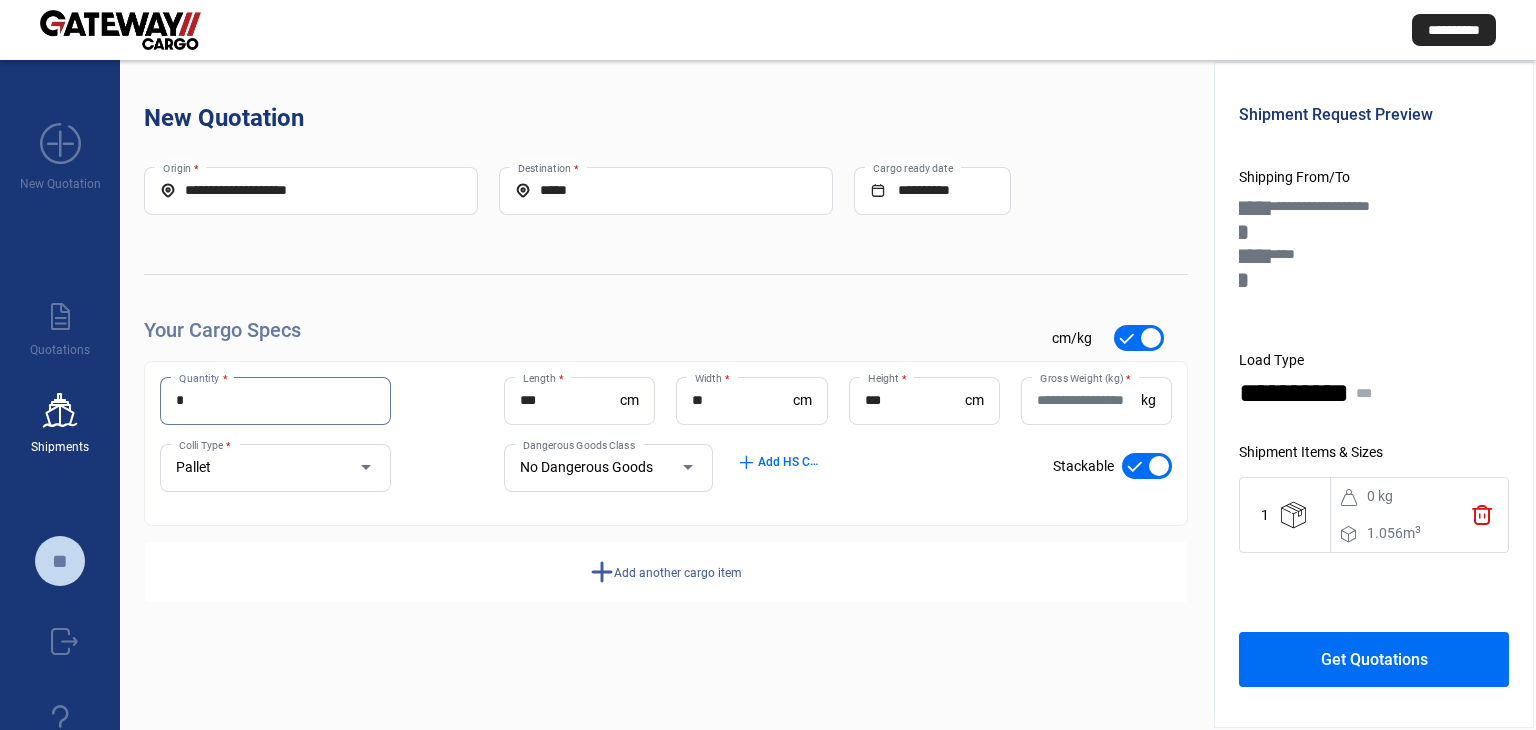 type on "*" 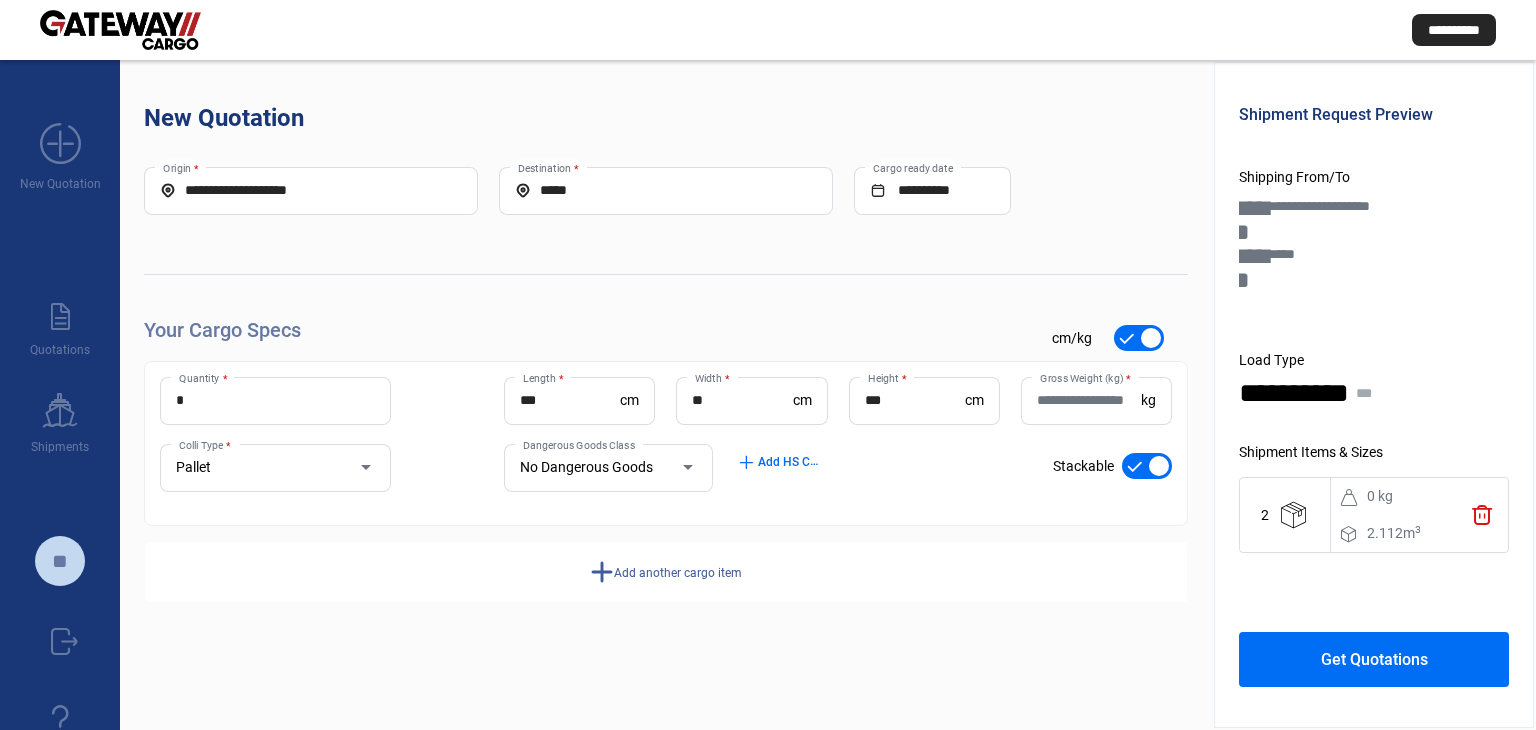click on "Gross Weight (kg)  *" at bounding box center (1089, 400) 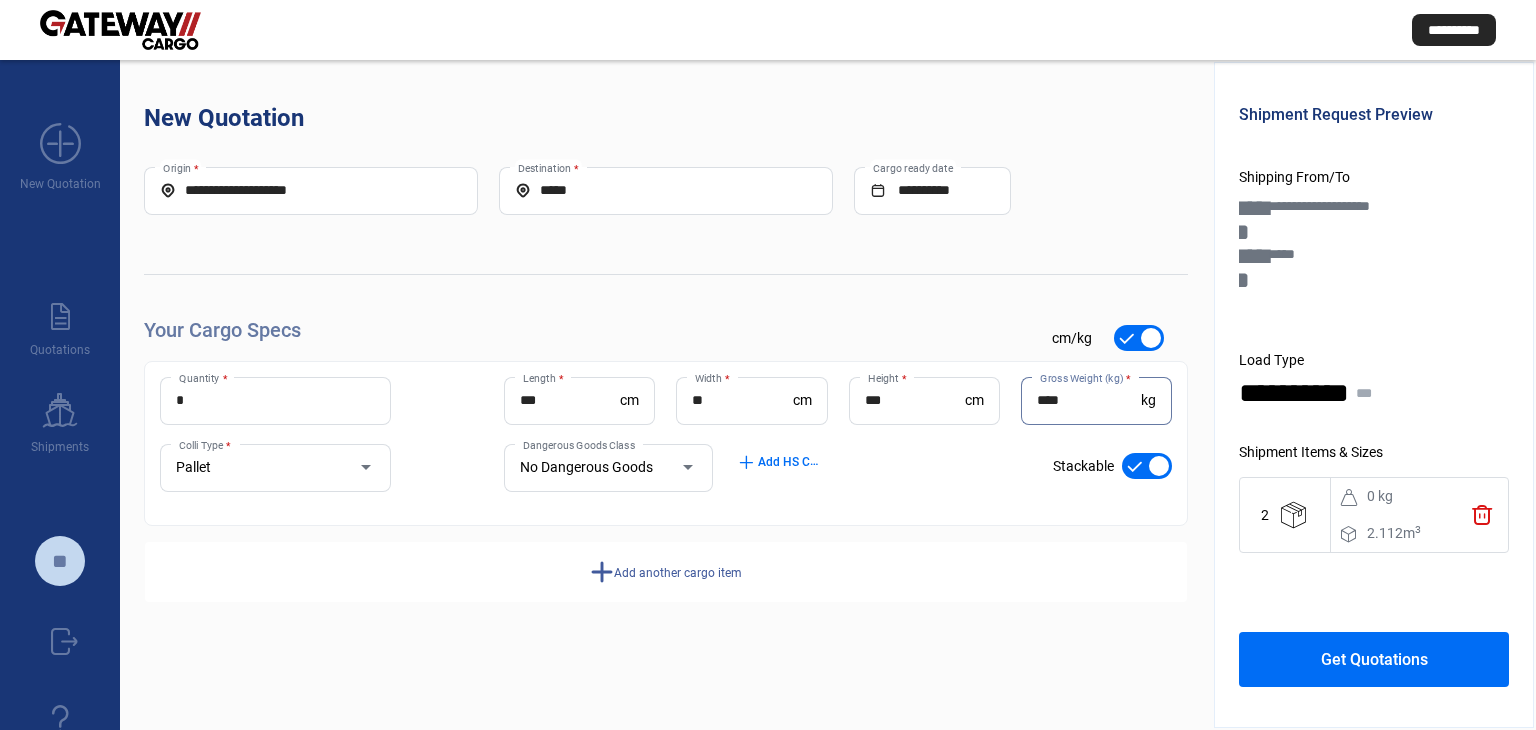 type on "****" 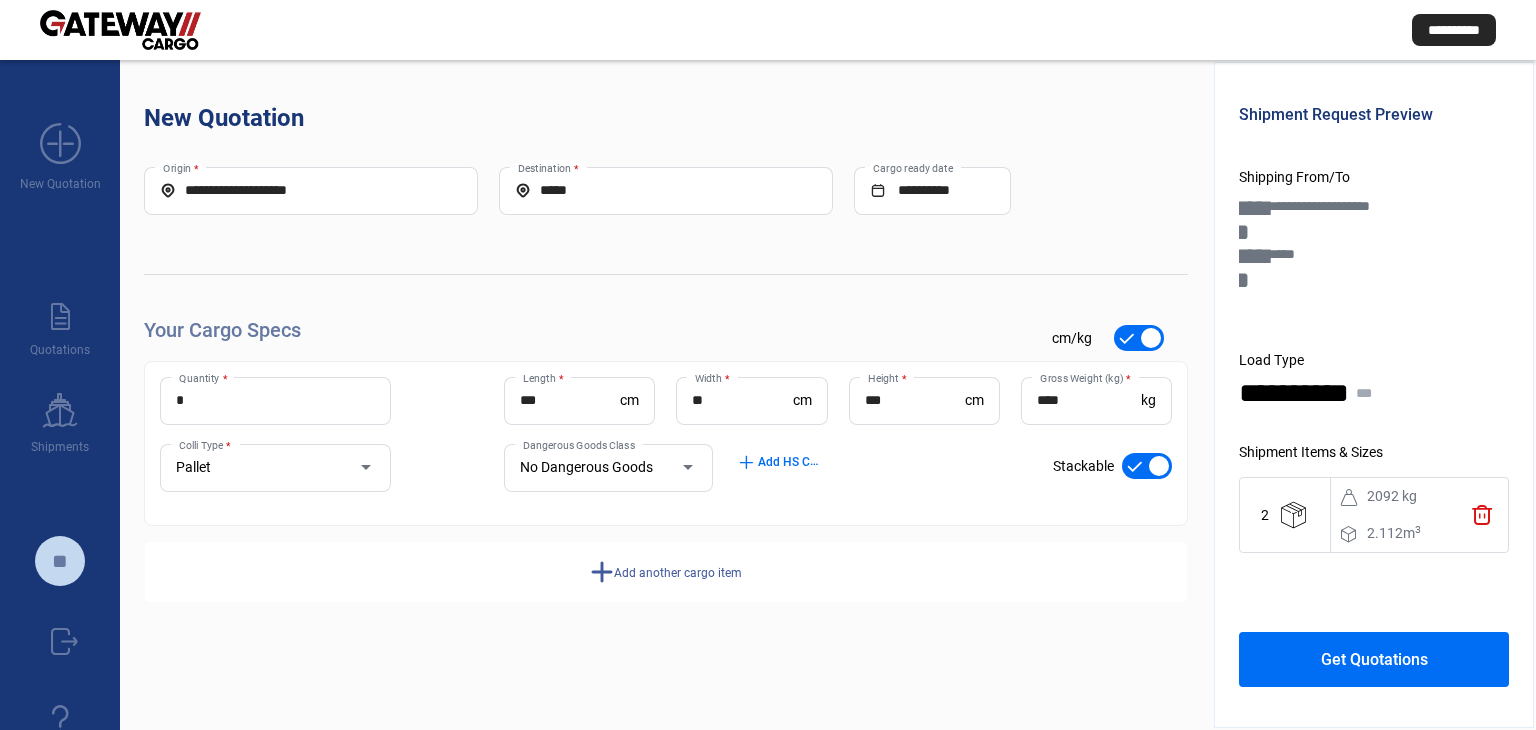 click at bounding box center [1159, 466] 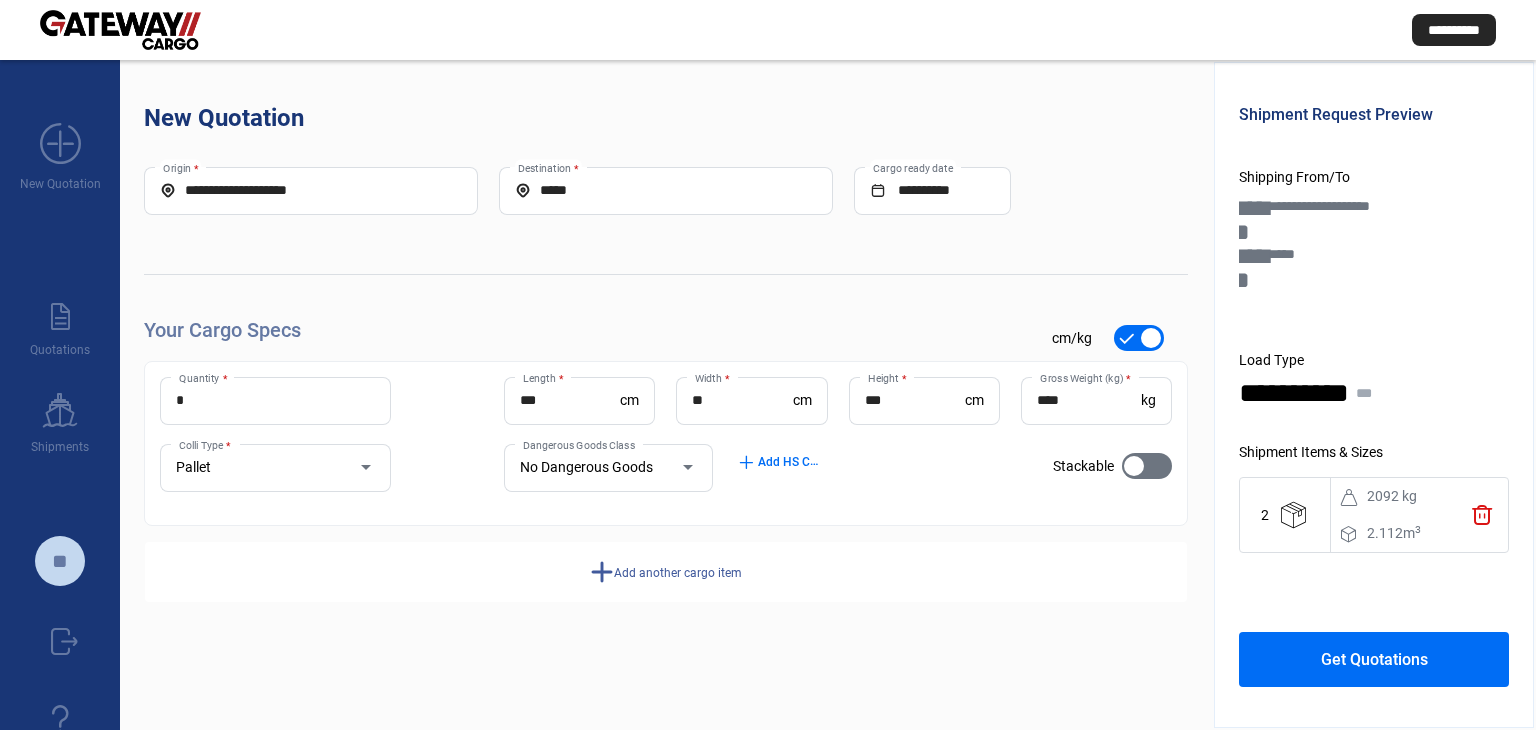click on "**********" at bounding box center [1374, 395] 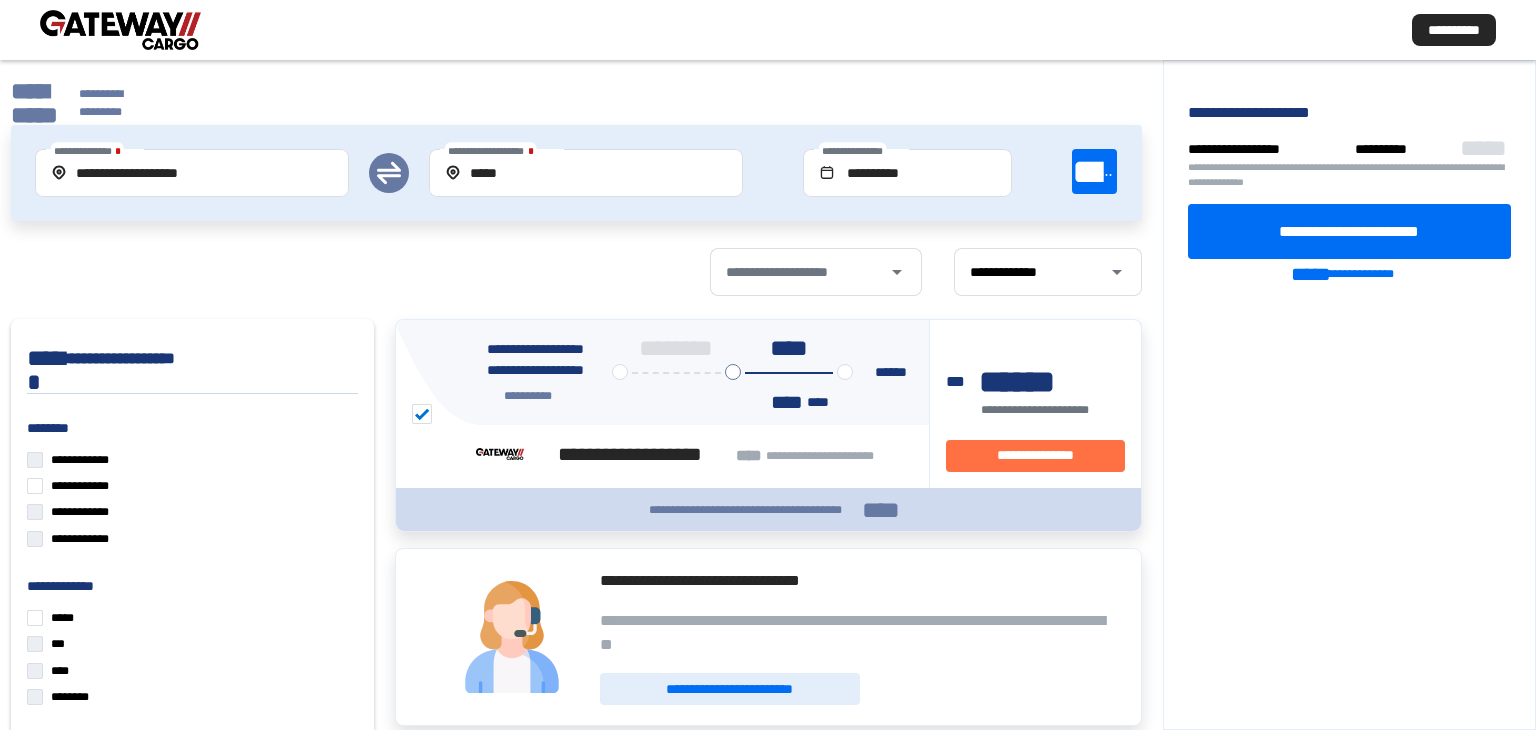 click on "**********" at bounding box center [745, 510] 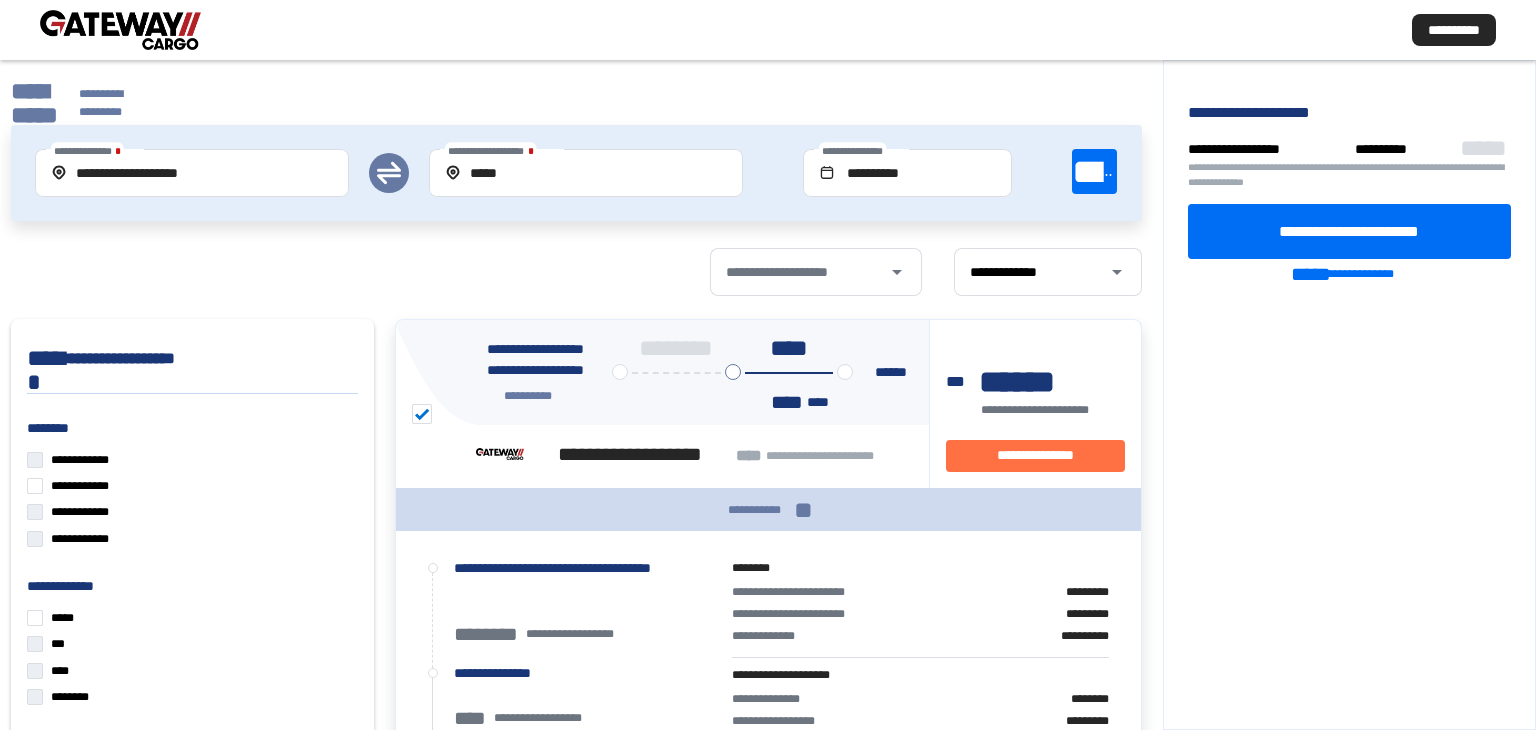 click on "**********" at bounding box center [768, 510] 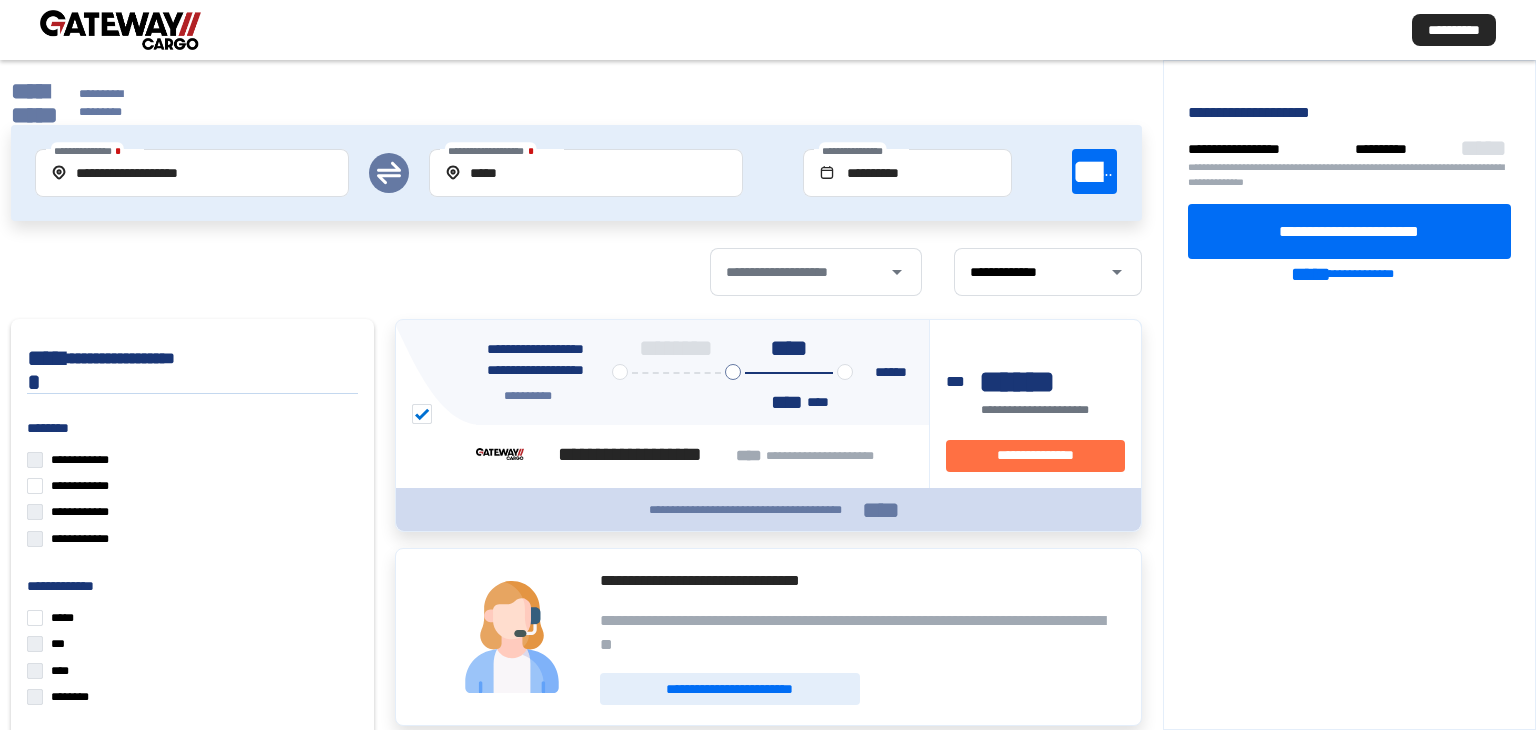 click on "****" at bounding box center [881, 510] 